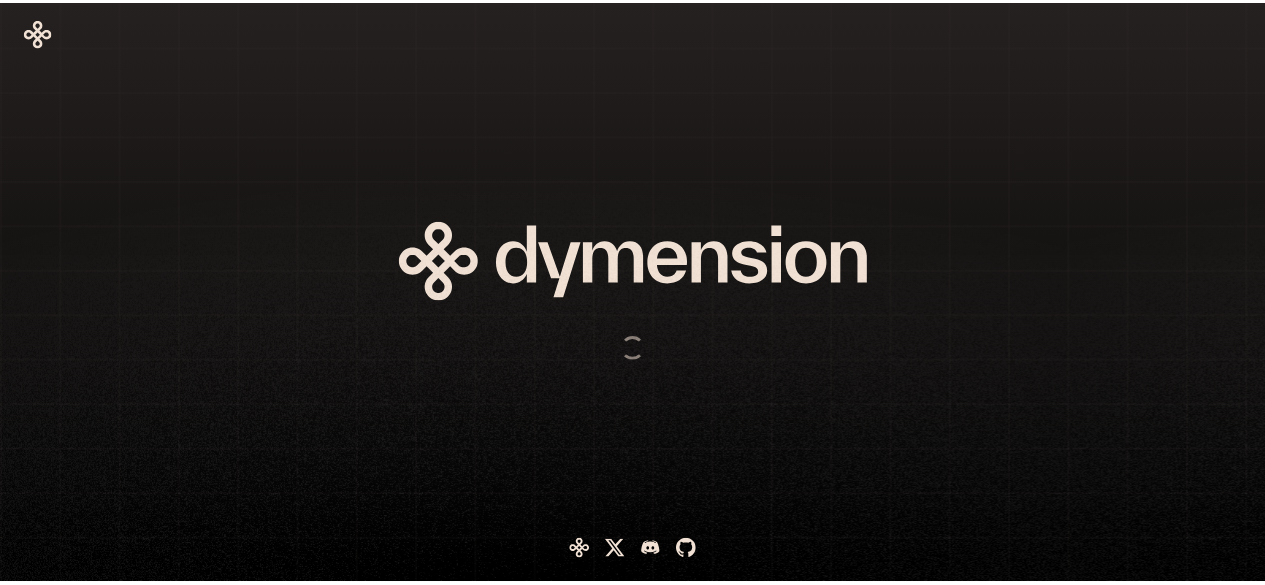 scroll, scrollTop: 0, scrollLeft: 0, axis: both 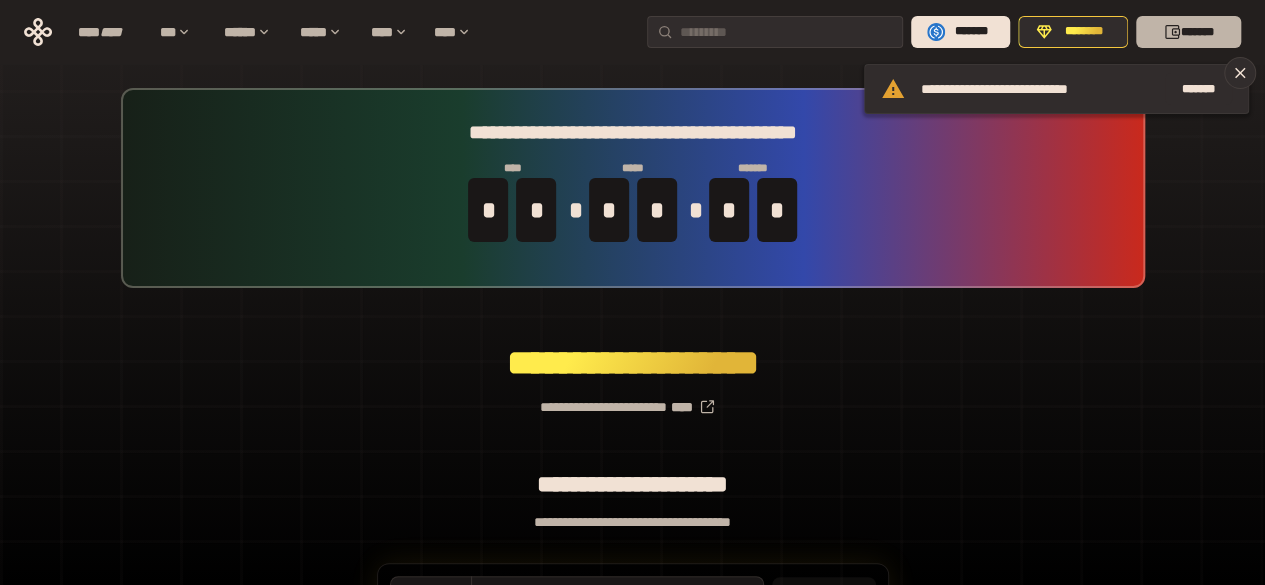 click on "*******" at bounding box center [1188, 32] 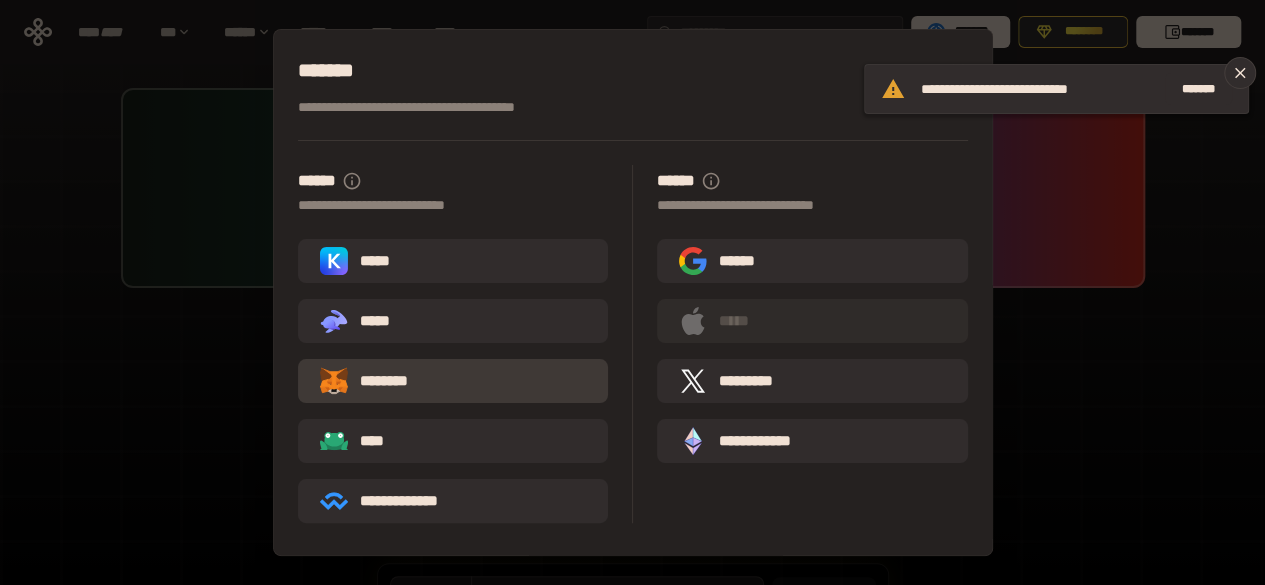 click 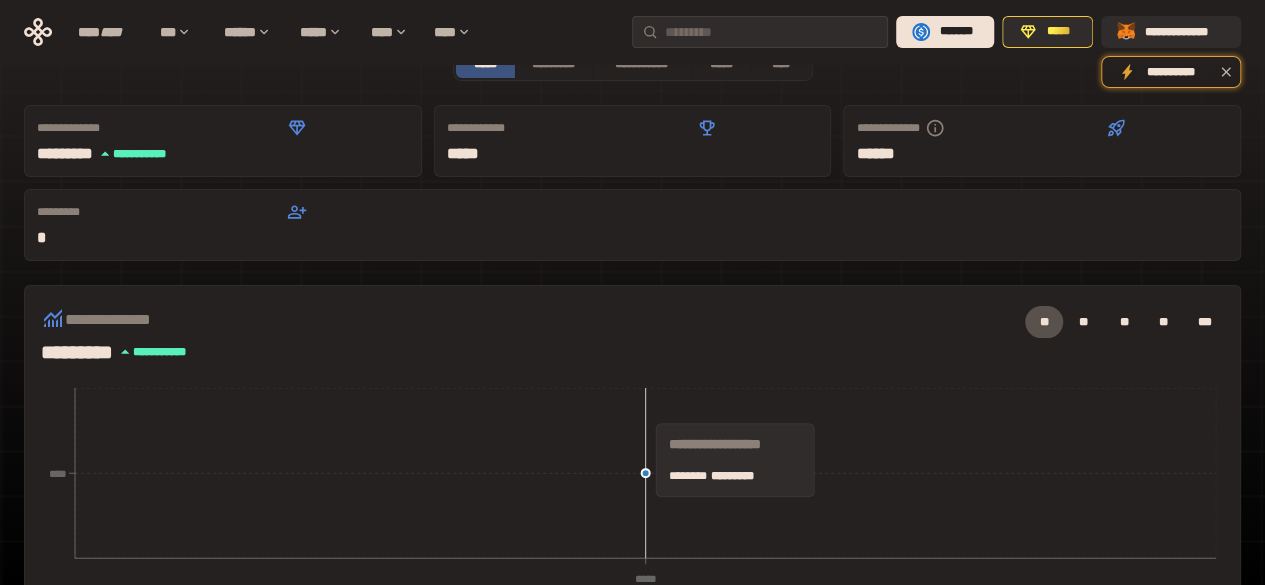 scroll, scrollTop: 0, scrollLeft: 0, axis: both 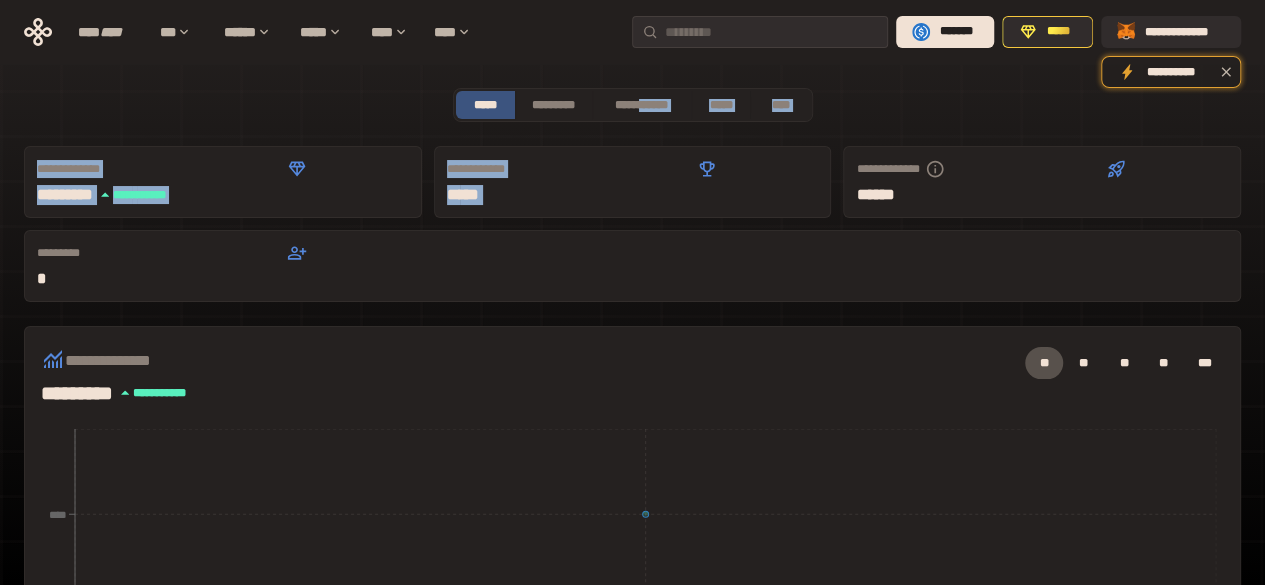 click on "**********" at bounding box center [632, 654] 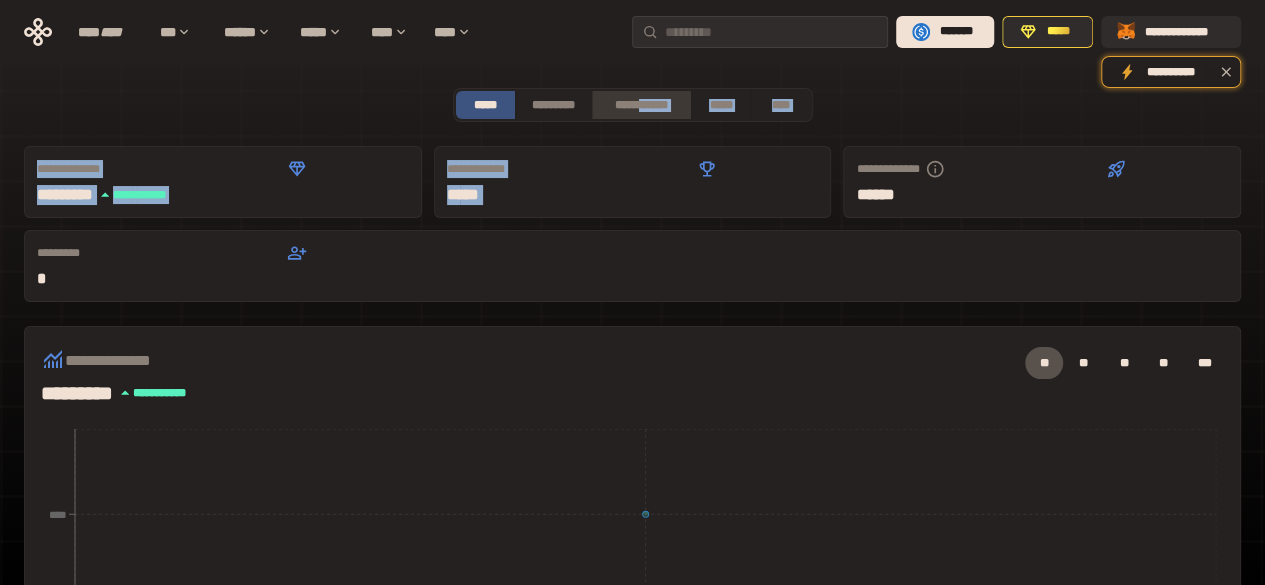 click on "**********" at bounding box center (633, 105) 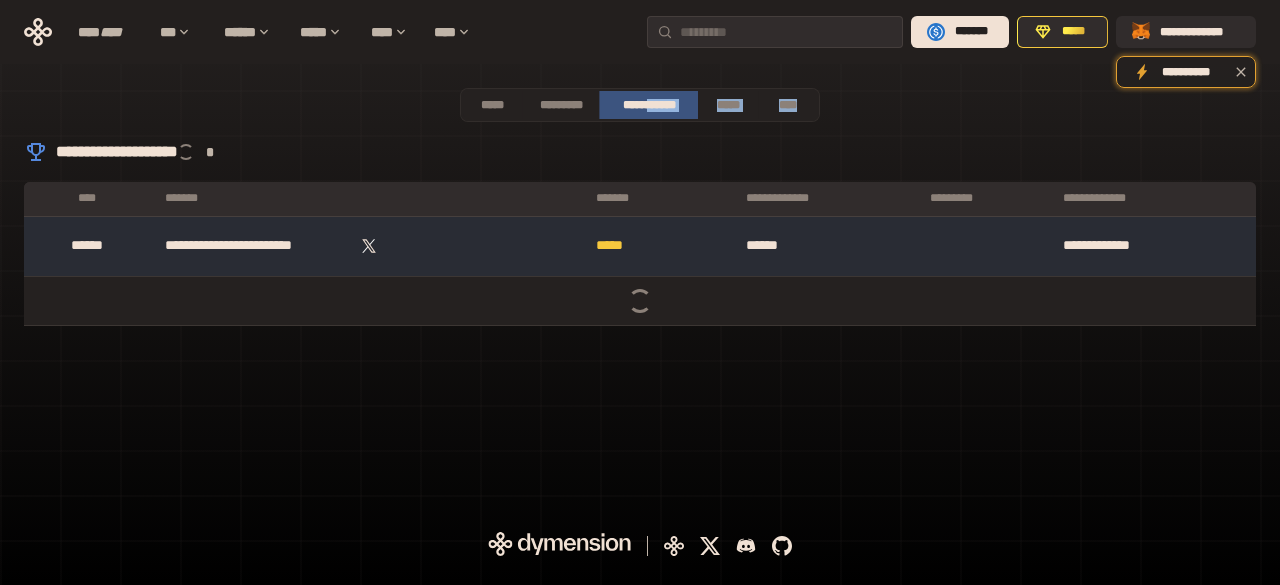 click on "**********" at bounding box center [648, 105] 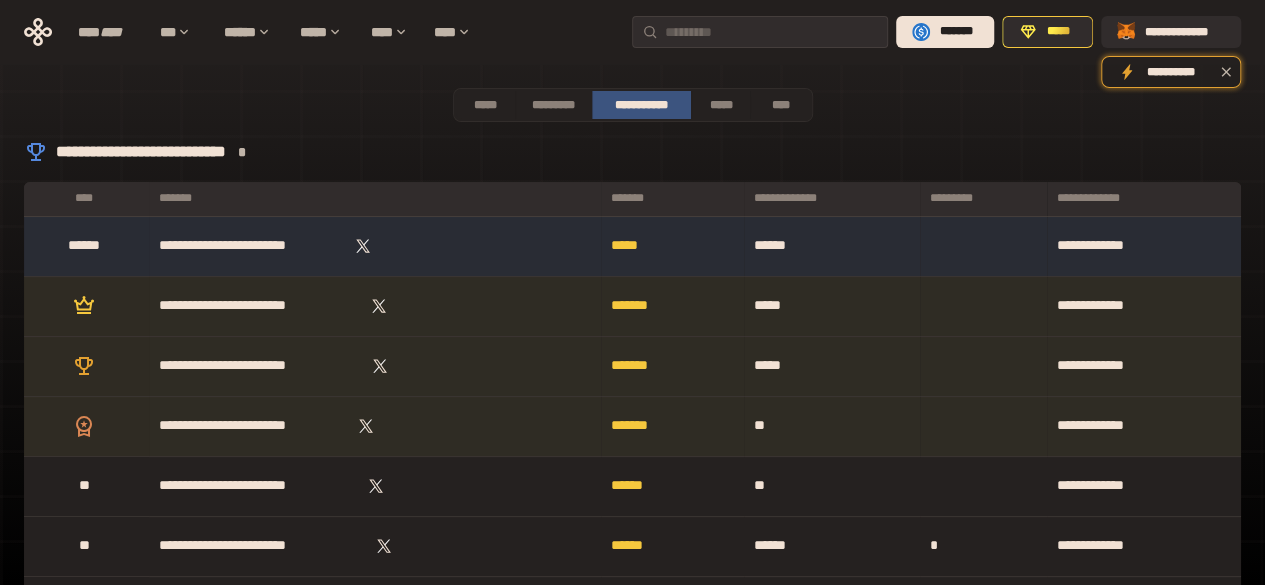 click on "**********" at bounding box center (633, 105) 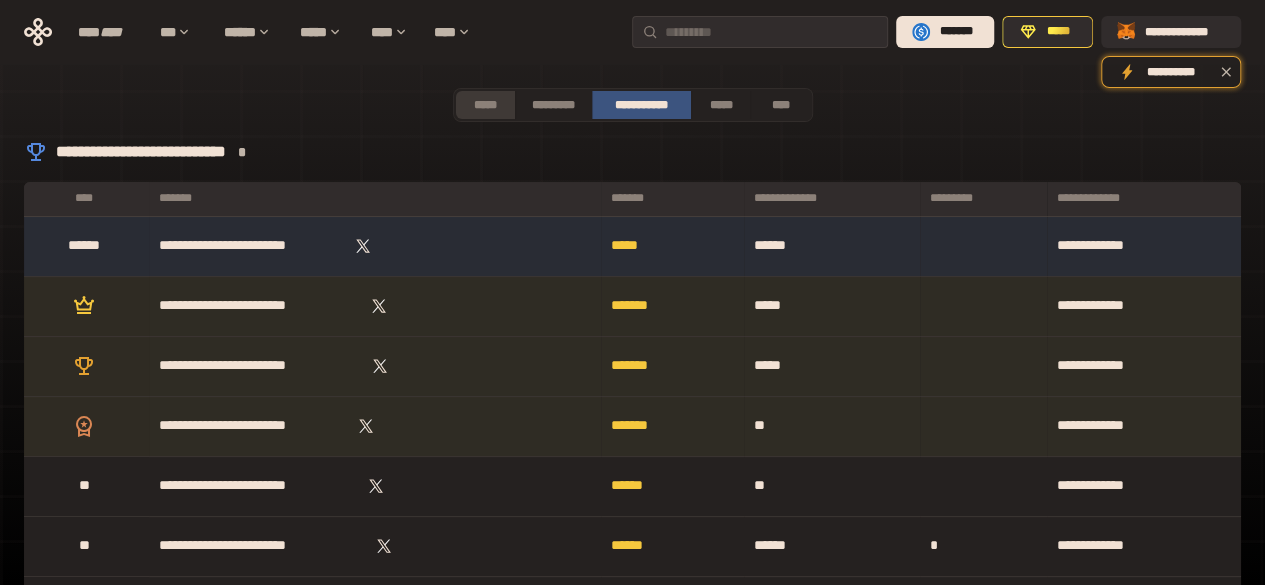 click on "*****" at bounding box center (485, 105) 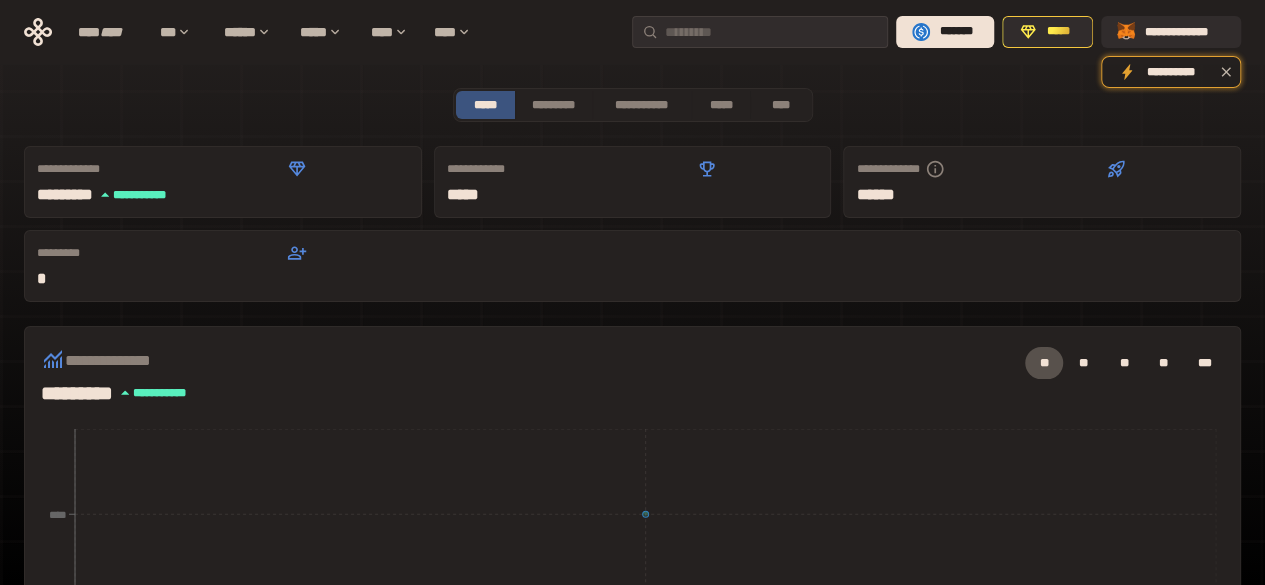click on "**********" at bounding box center [632, 654] 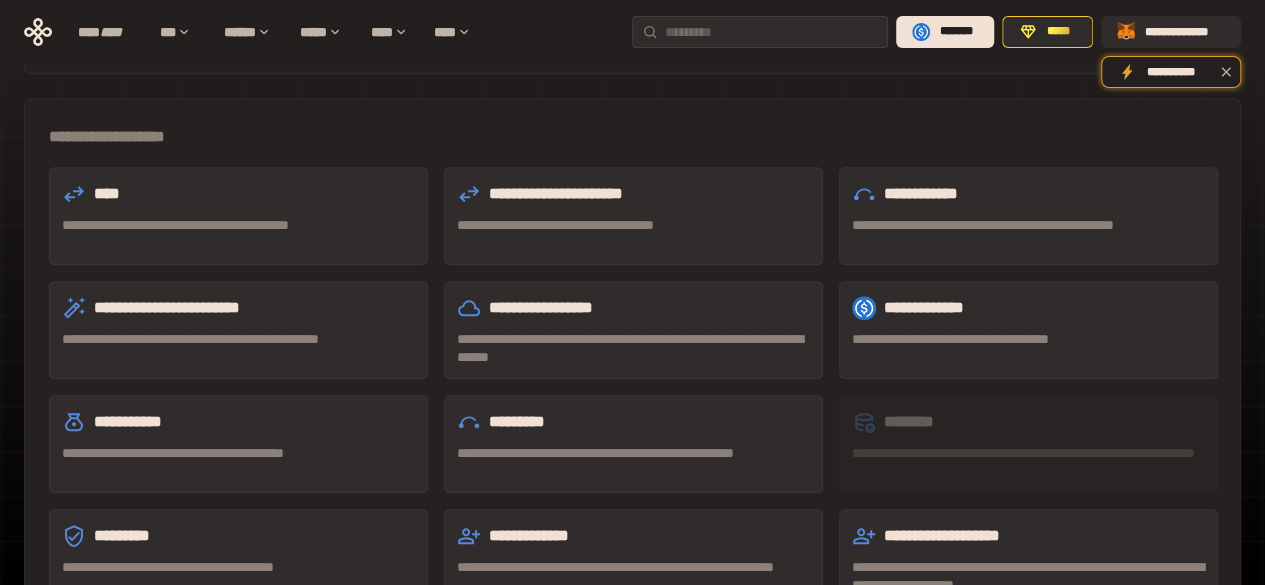 scroll, scrollTop: 600, scrollLeft: 0, axis: vertical 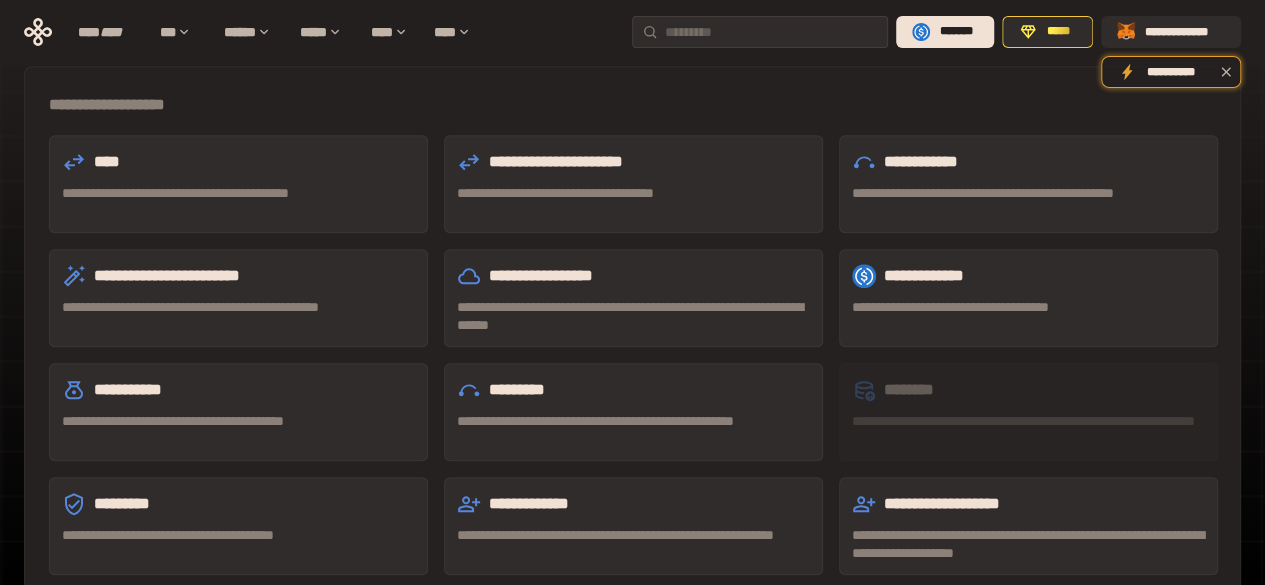 click on "**********" at bounding box center [633, 412] 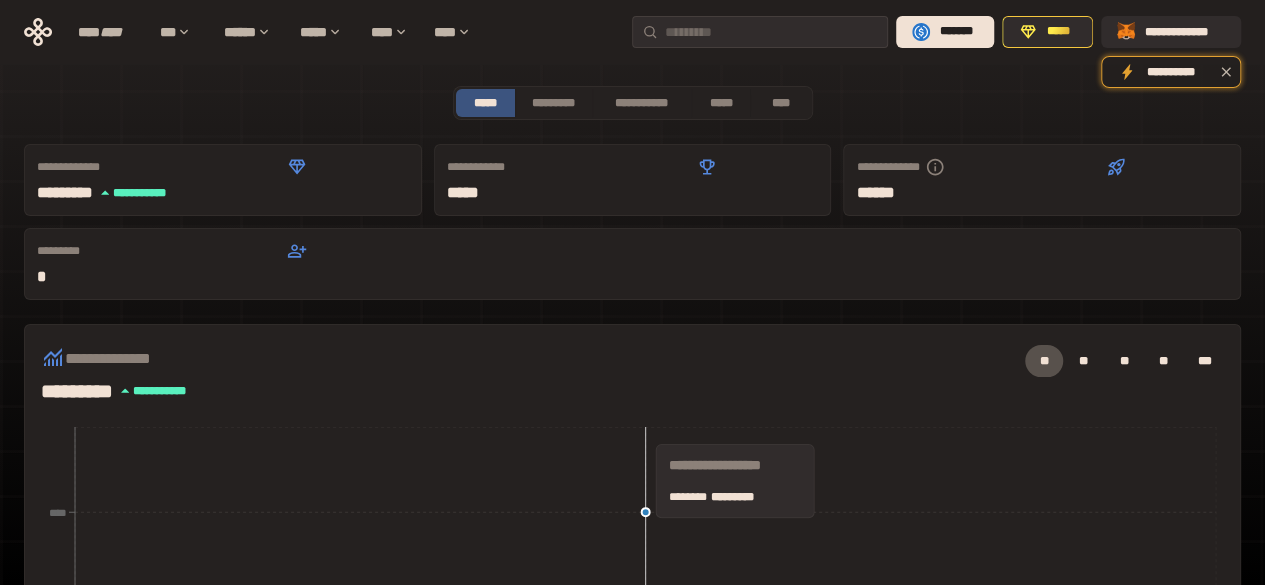 scroll, scrollTop: 0, scrollLeft: 0, axis: both 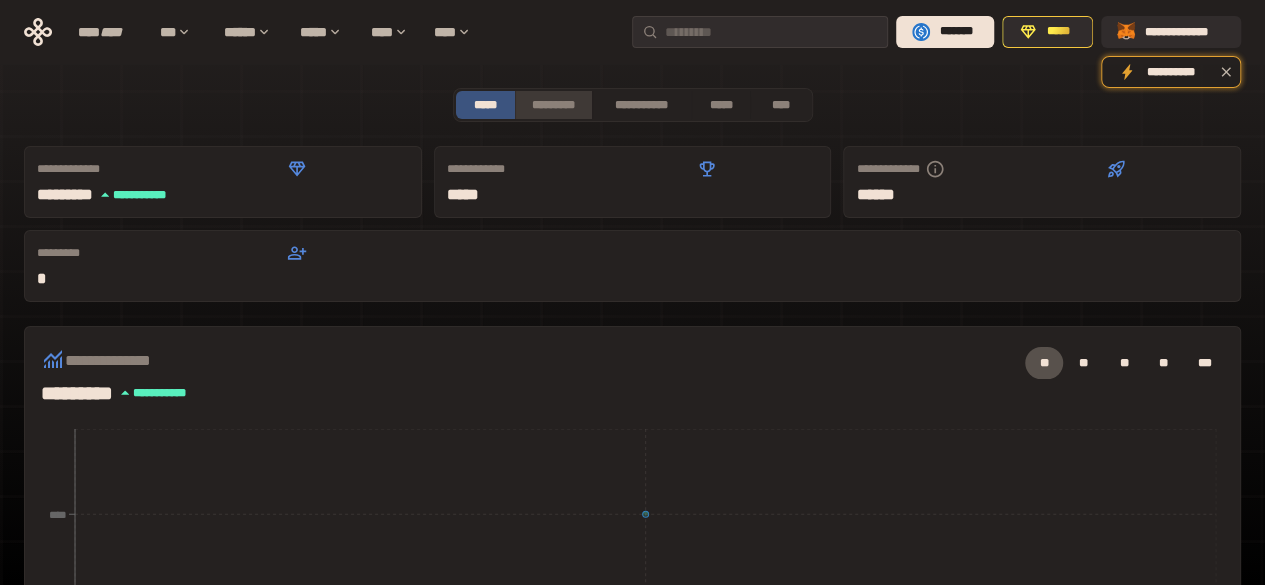 click on "*********" at bounding box center [553, 105] 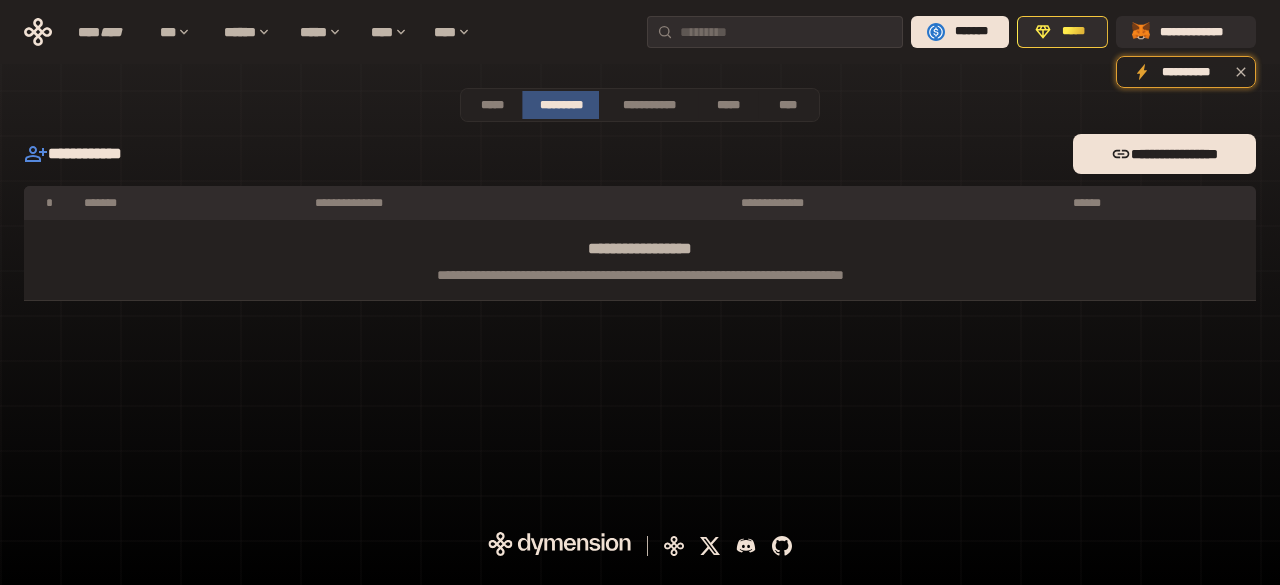 drag, startPoint x: 672, startPoint y: 117, endPoint x: 749, endPoint y: 127, distance: 77.64664 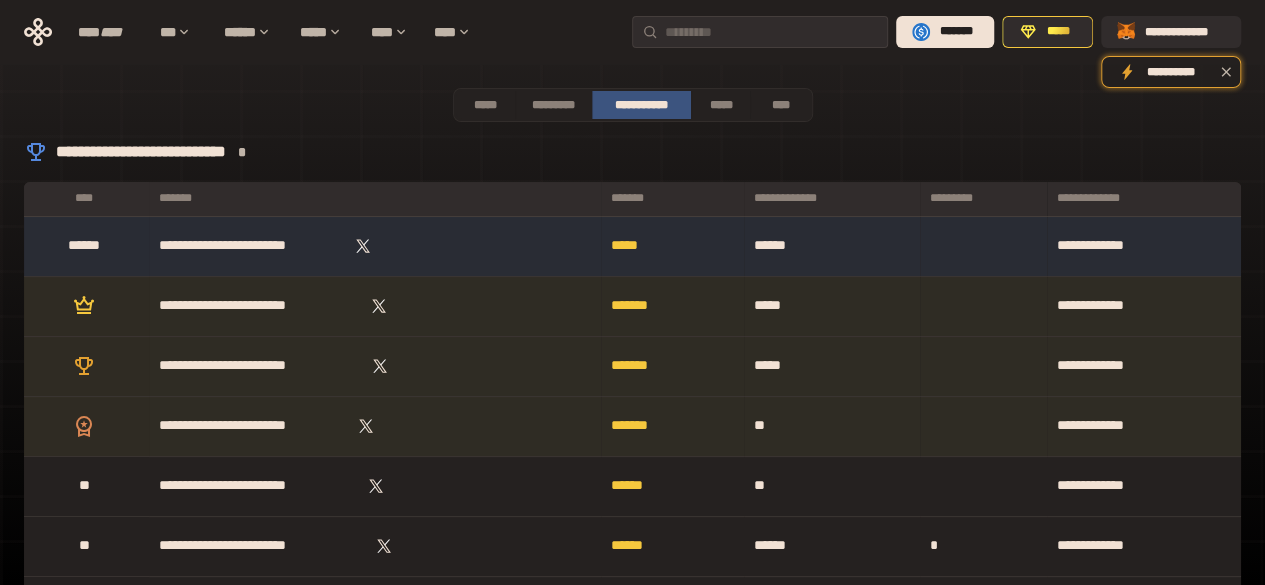 click on "**********" at bounding box center (632, 3192) 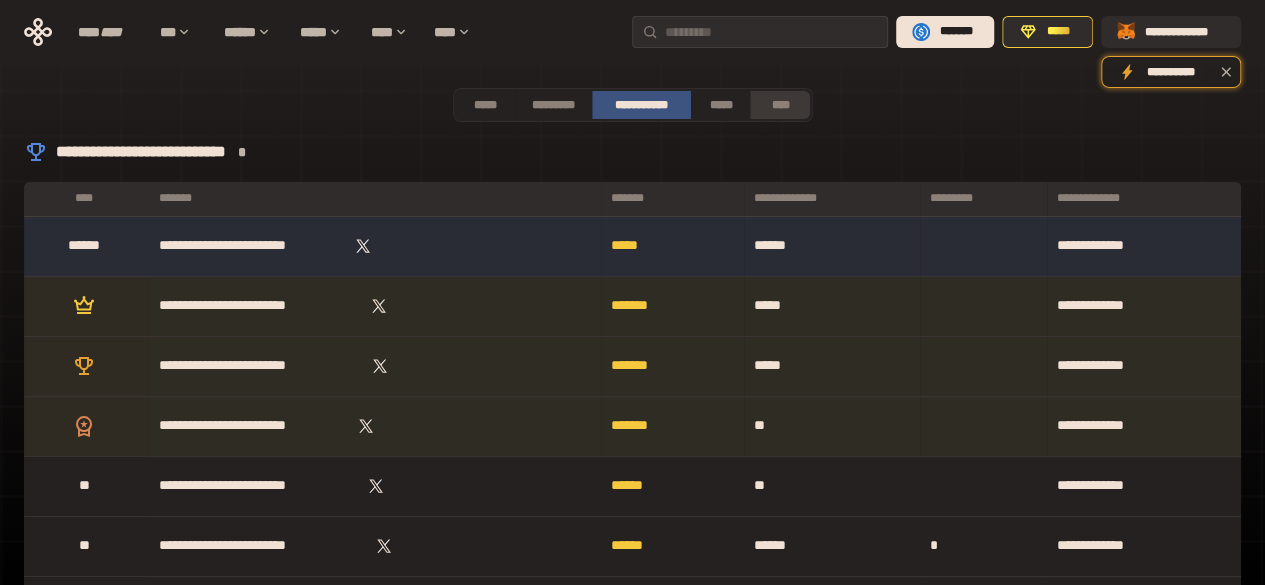 click on "****" at bounding box center (780, 105) 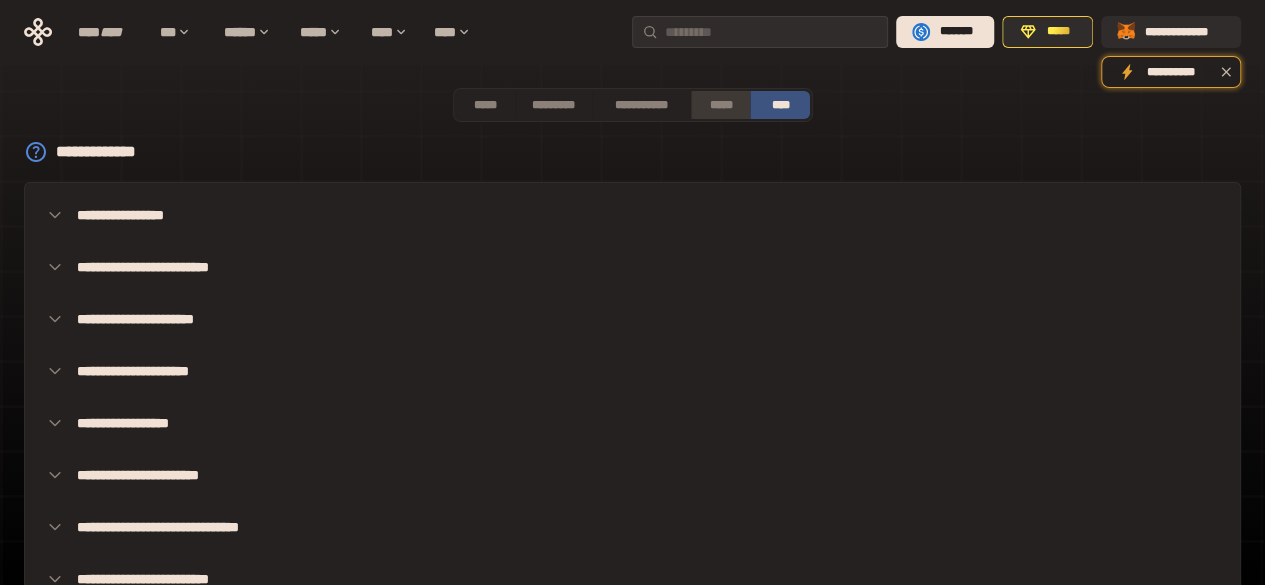 click on "*****" at bounding box center [721, 105] 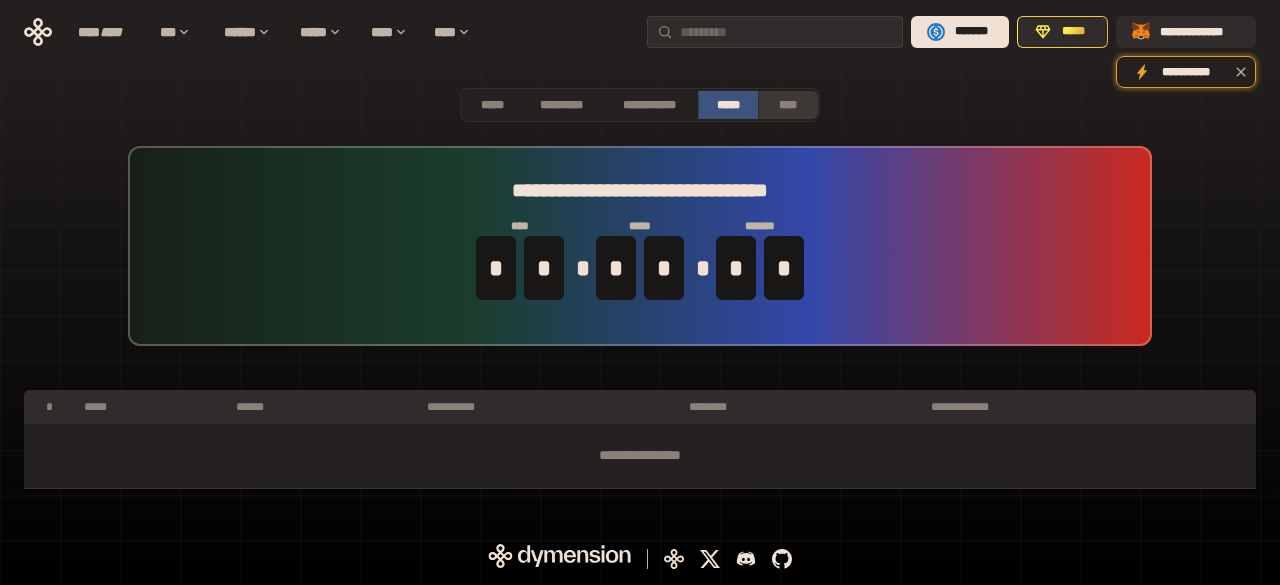 click on "****" at bounding box center [788, 105] 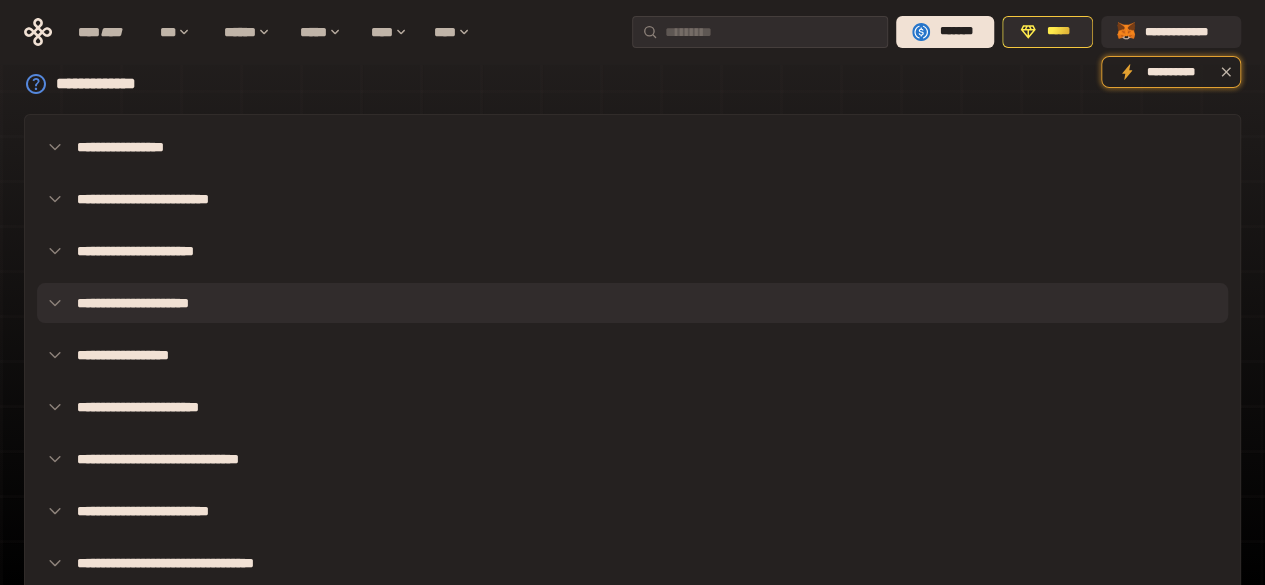 scroll, scrollTop: 100, scrollLeft: 0, axis: vertical 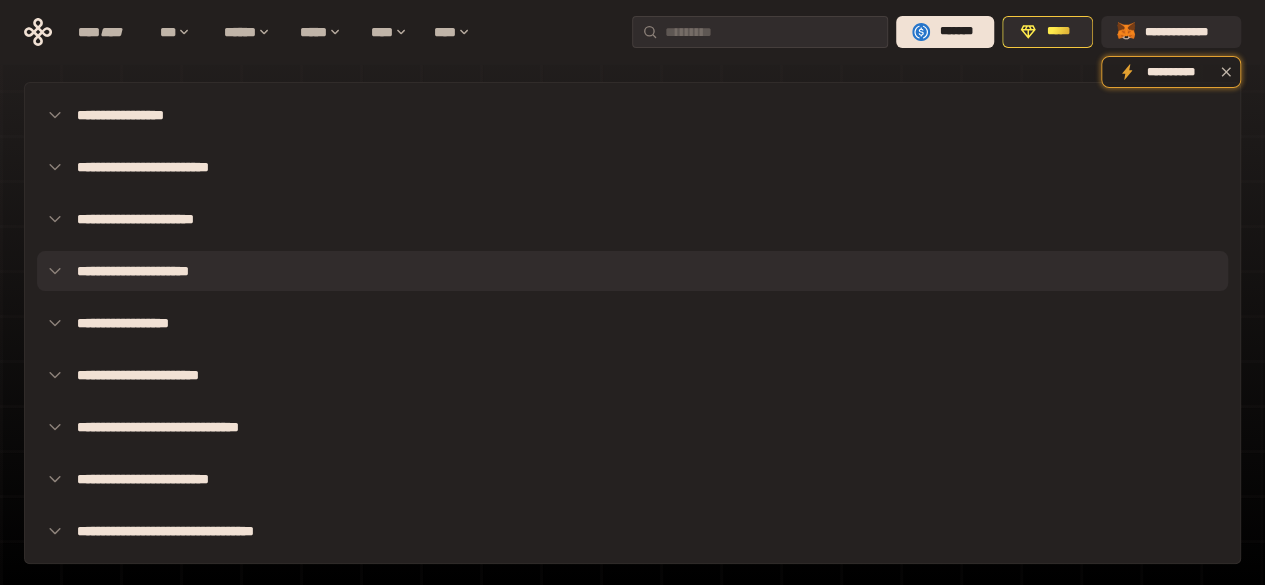 click on "**********" at bounding box center (632, 375) 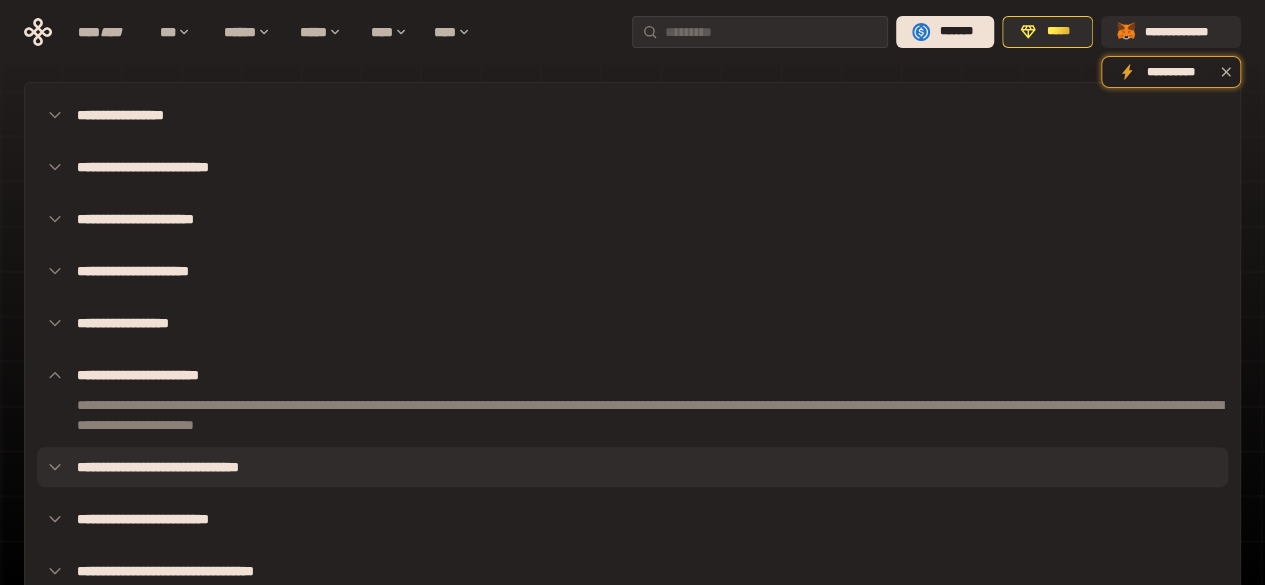 click on "**********" at bounding box center [632, 467] 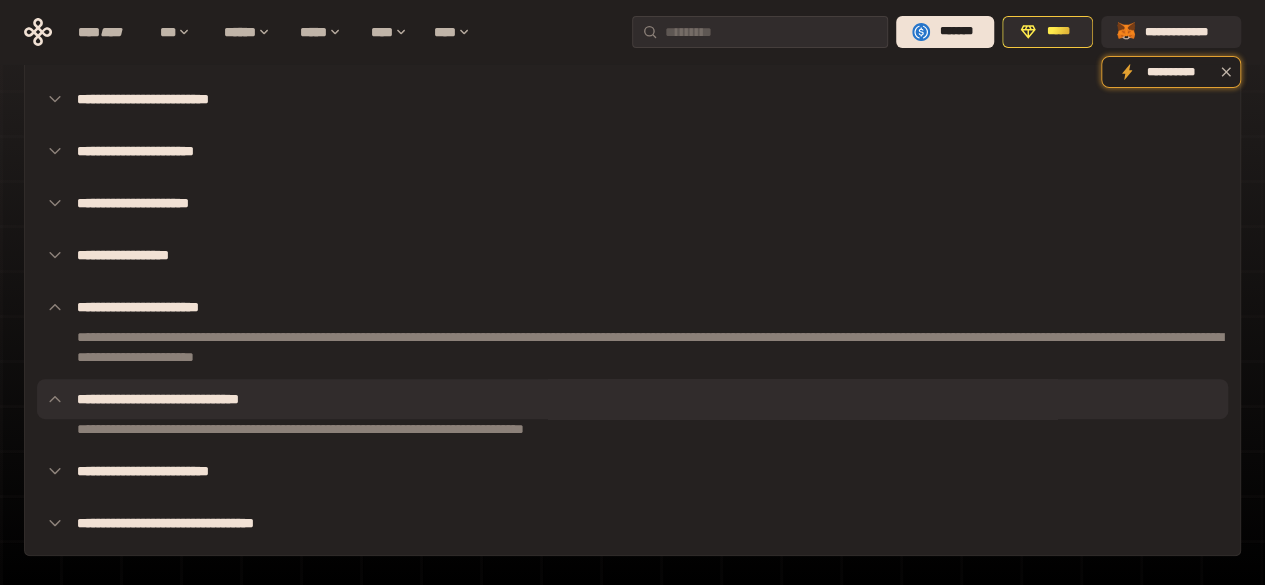 scroll, scrollTop: 200, scrollLeft: 0, axis: vertical 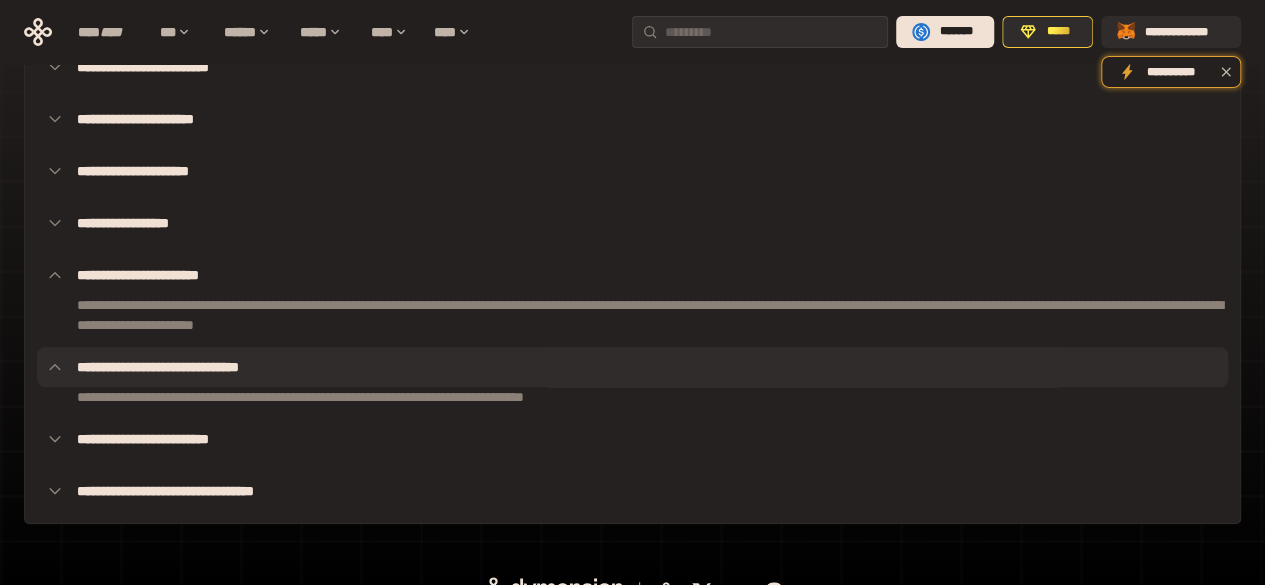 click on "**********" at bounding box center [632, 253] 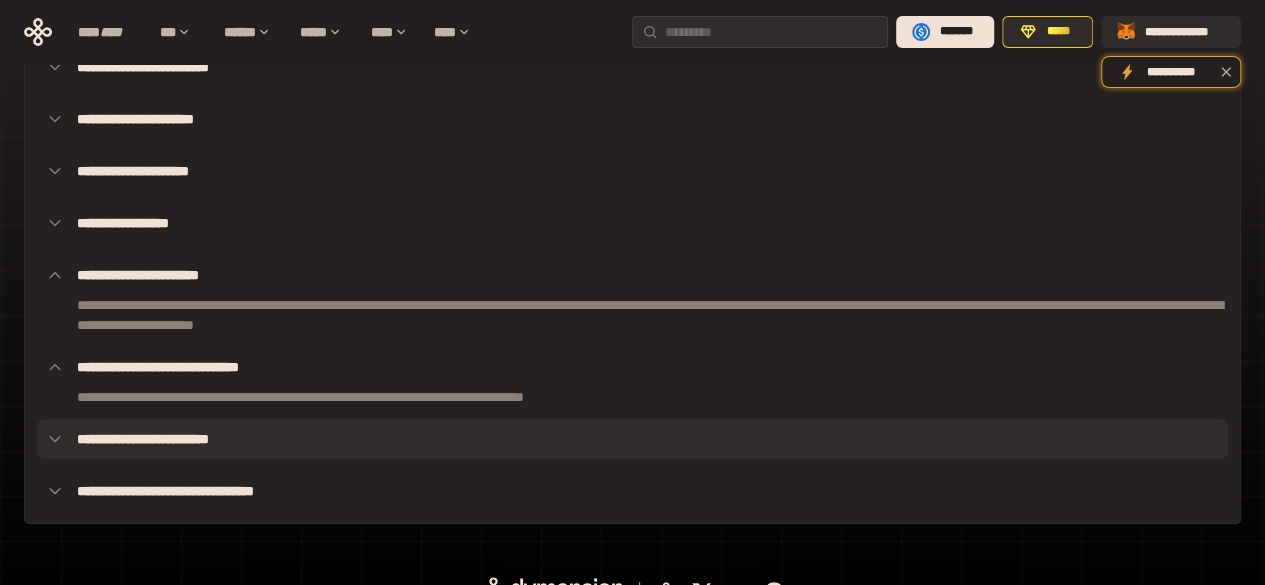 click on "**********" at bounding box center (632, 439) 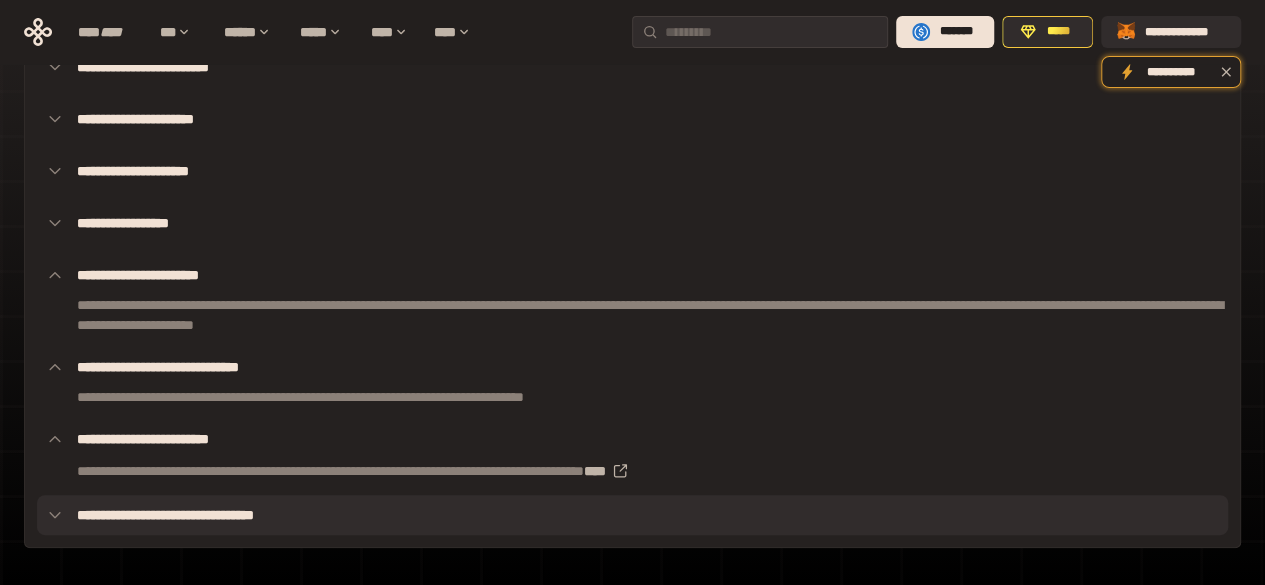 click on "**********" at bounding box center (632, 515) 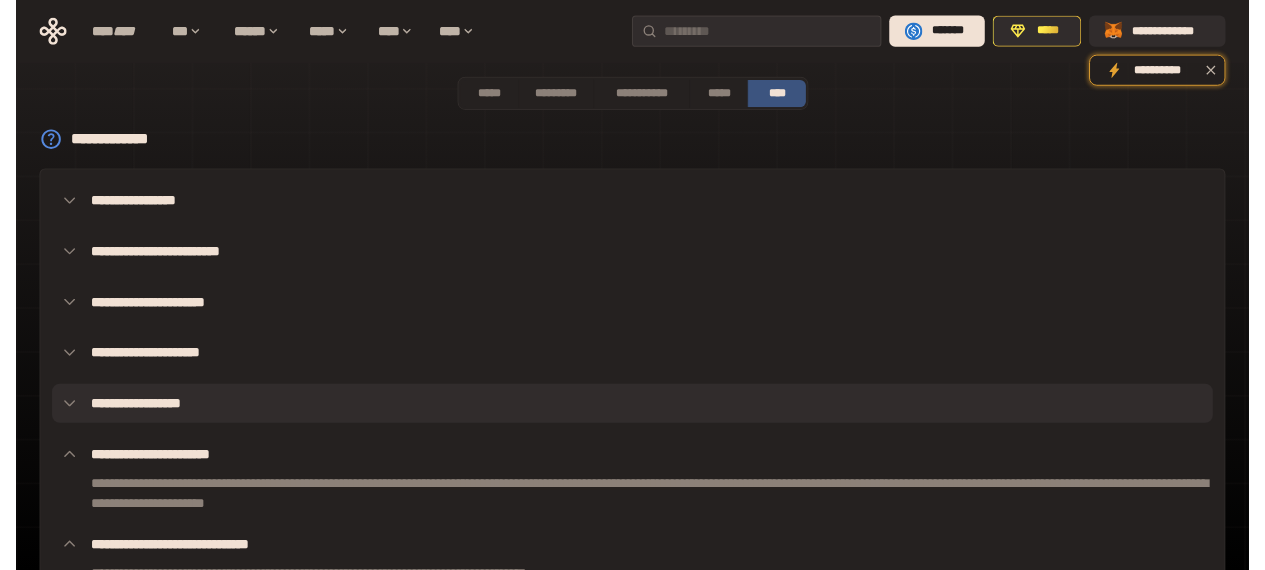 scroll, scrollTop: 0, scrollLeft: 0, axis: both 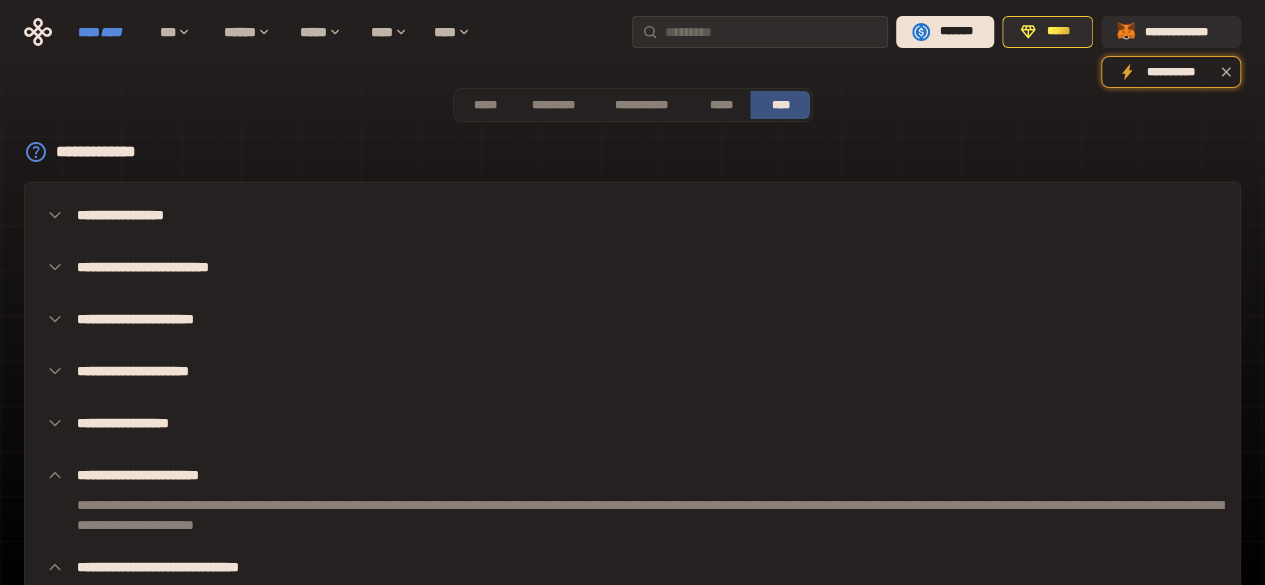 click on "****" at bounding box center [111, 32] 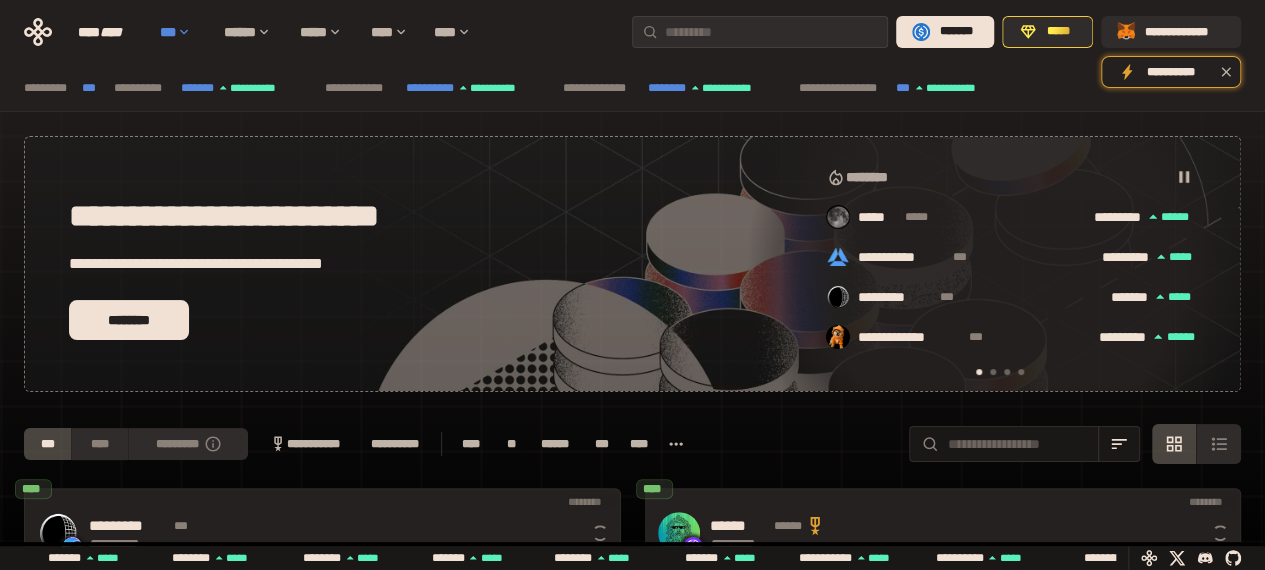 scroll, scrollTop: 0, scrollLeft: 16, axis: horizontal 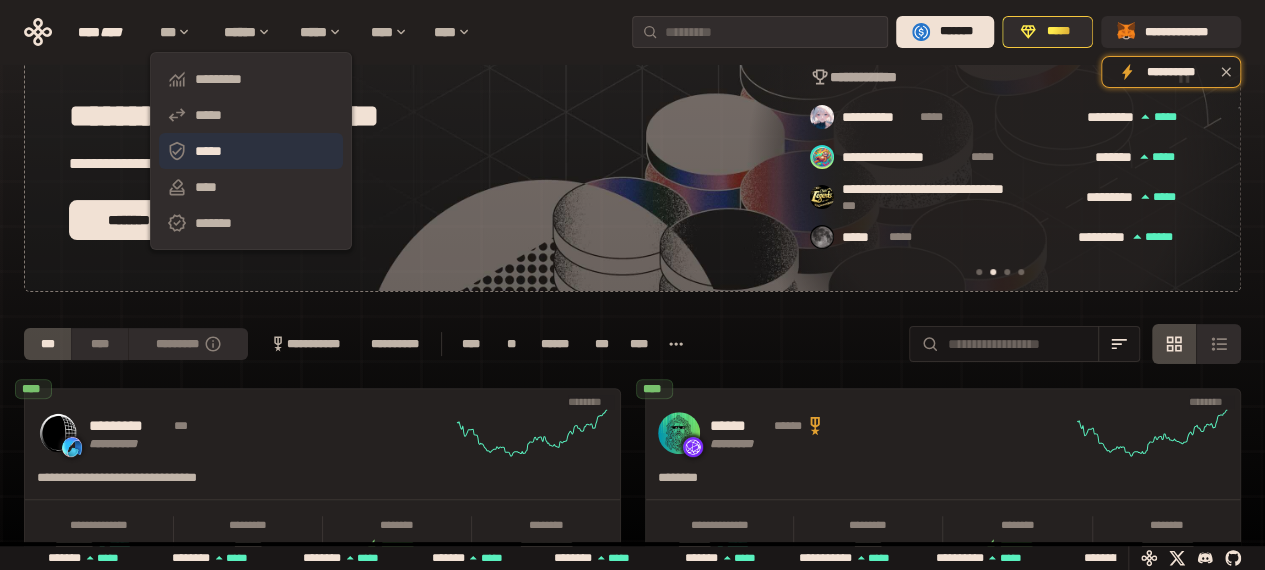 click on "*****" at bounding box center (251, 151) 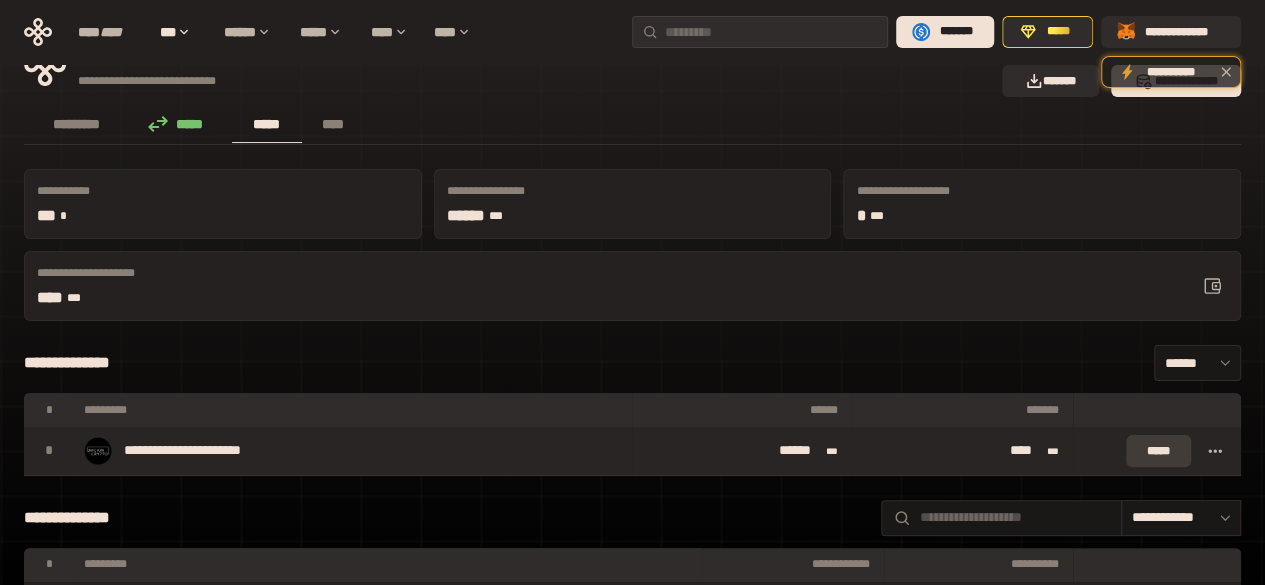 scroll, scrollTop: 0, scrollLeft: 0, axis: both 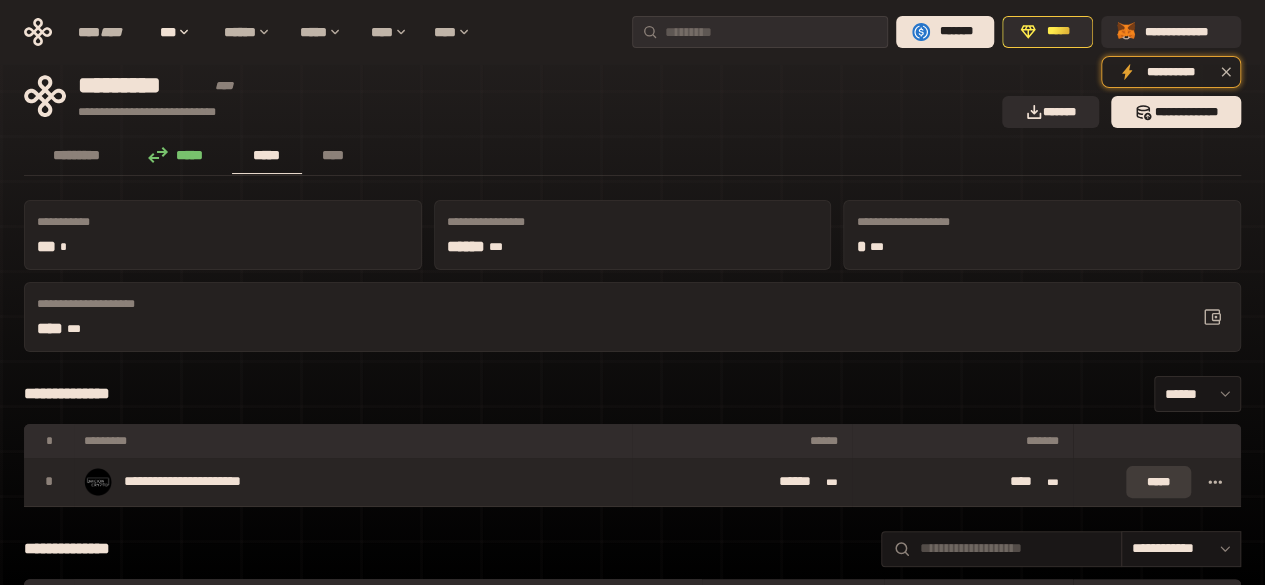 click on "*****" at bounding box center [1158, 482] 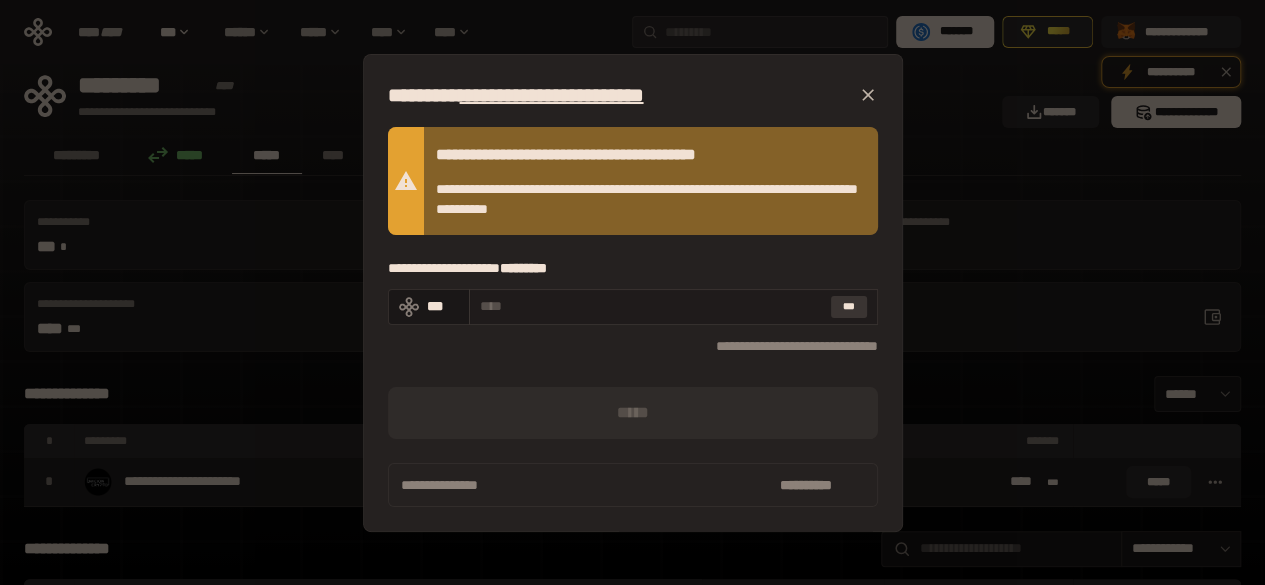 click on "***" at bounding box center (849, 307) 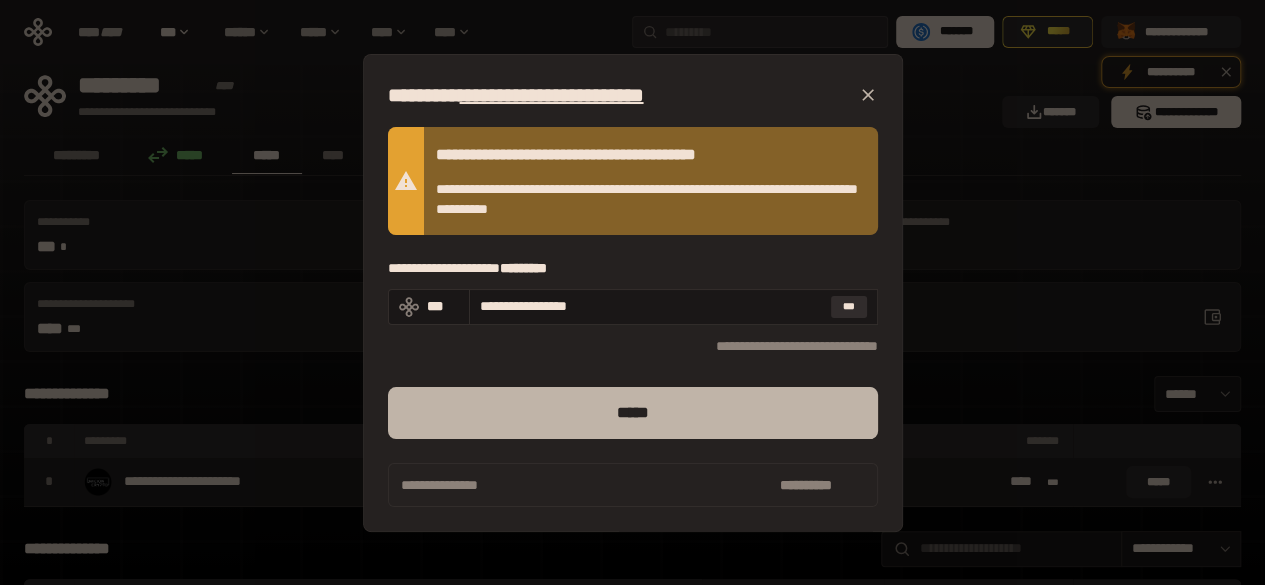 click on "*****" at bounding box center [633, 413] 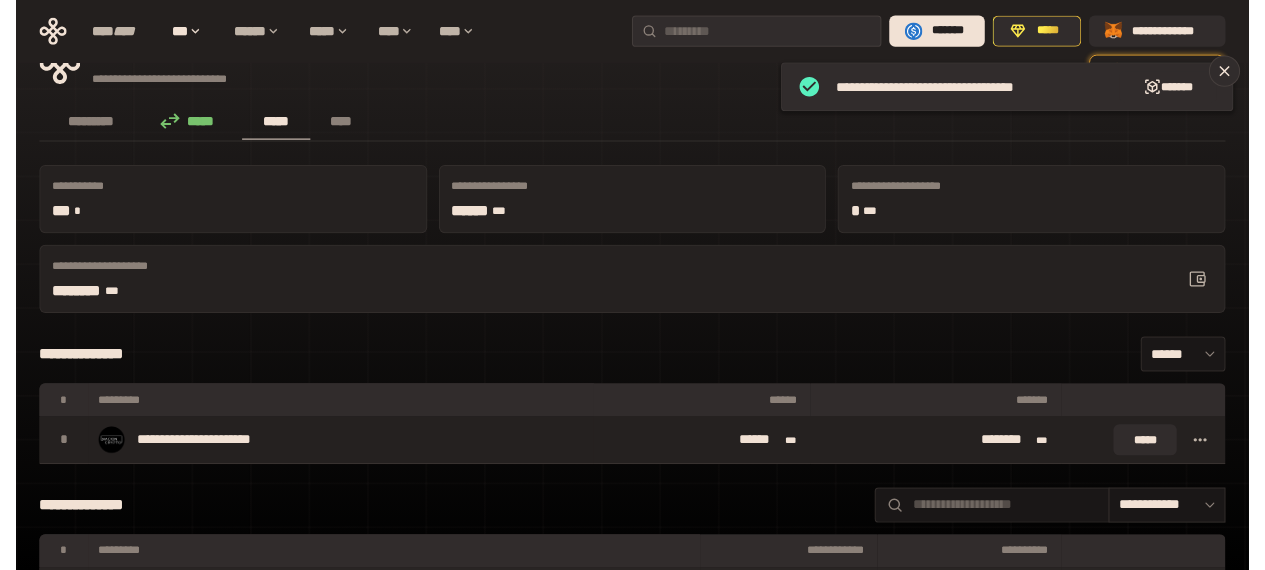 scroll, scrollTop: 0, scrollLeft: 0, axis: both 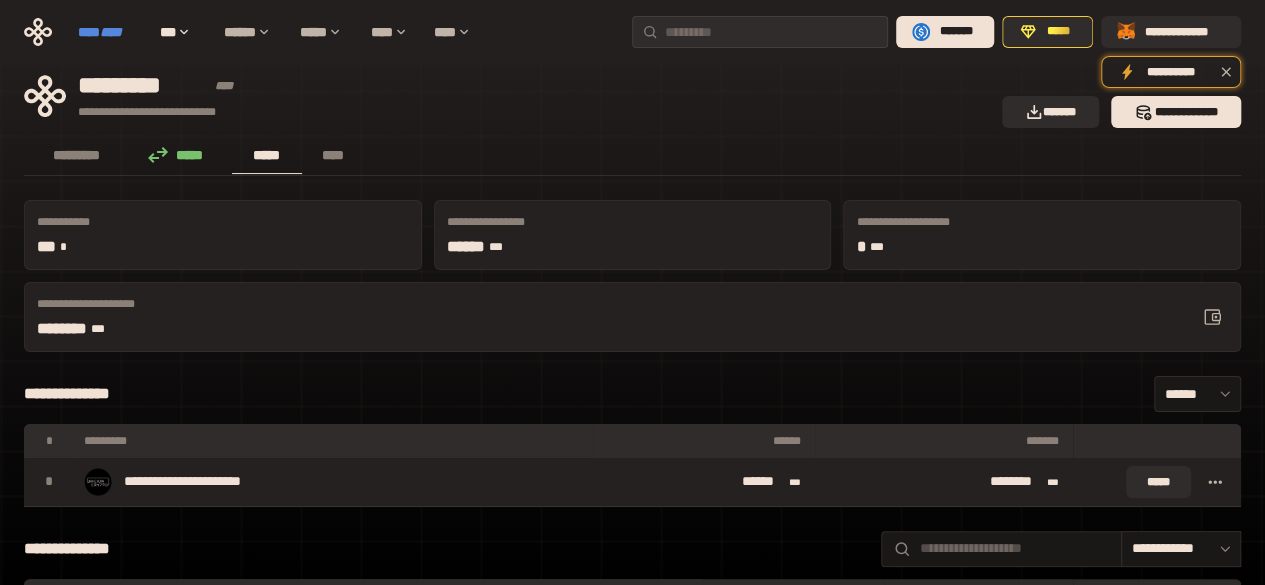 click on "****" at bounding box center [111, 32] 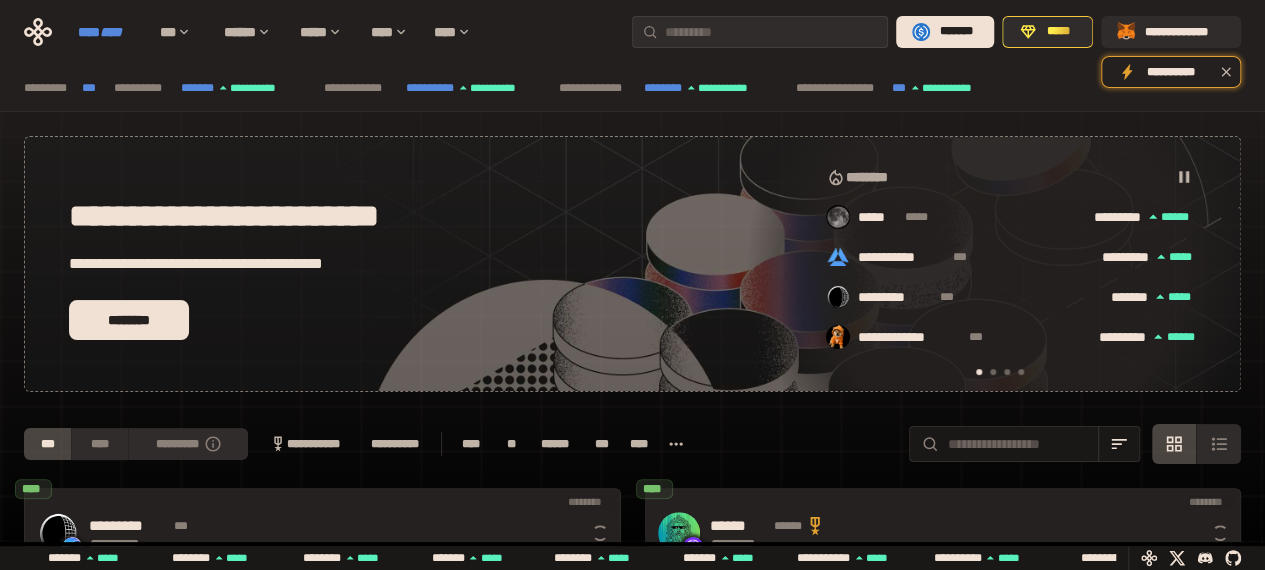 scroll, scrollTop: 0, scrollLeft: 16, axis: horizontal 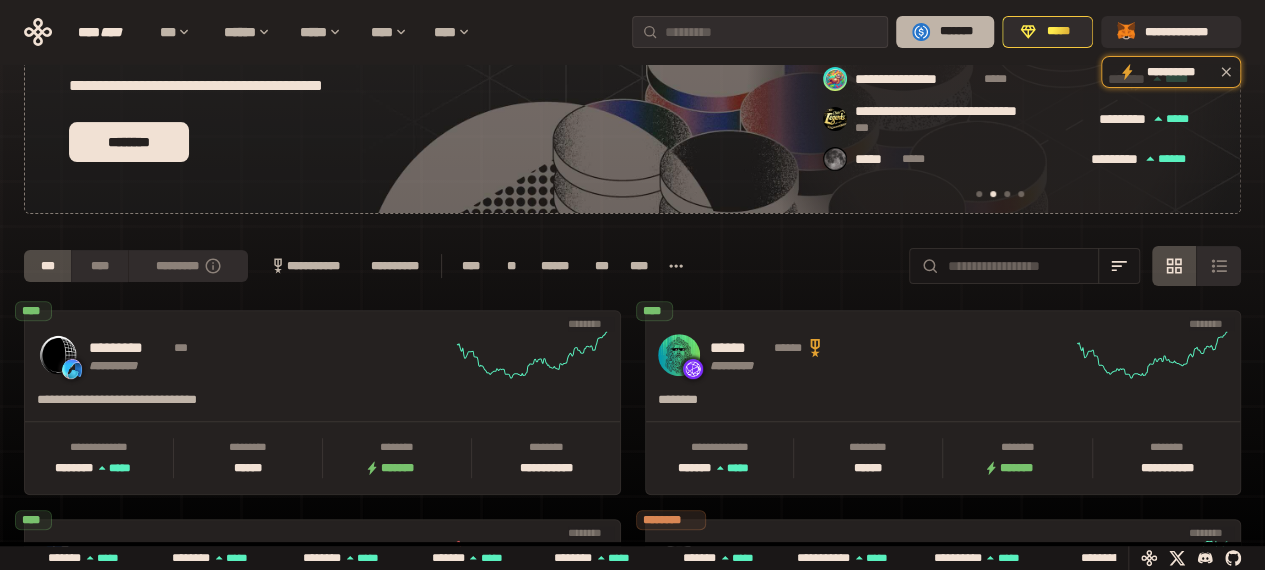 click on "*******" at bounding box center [945, 32] 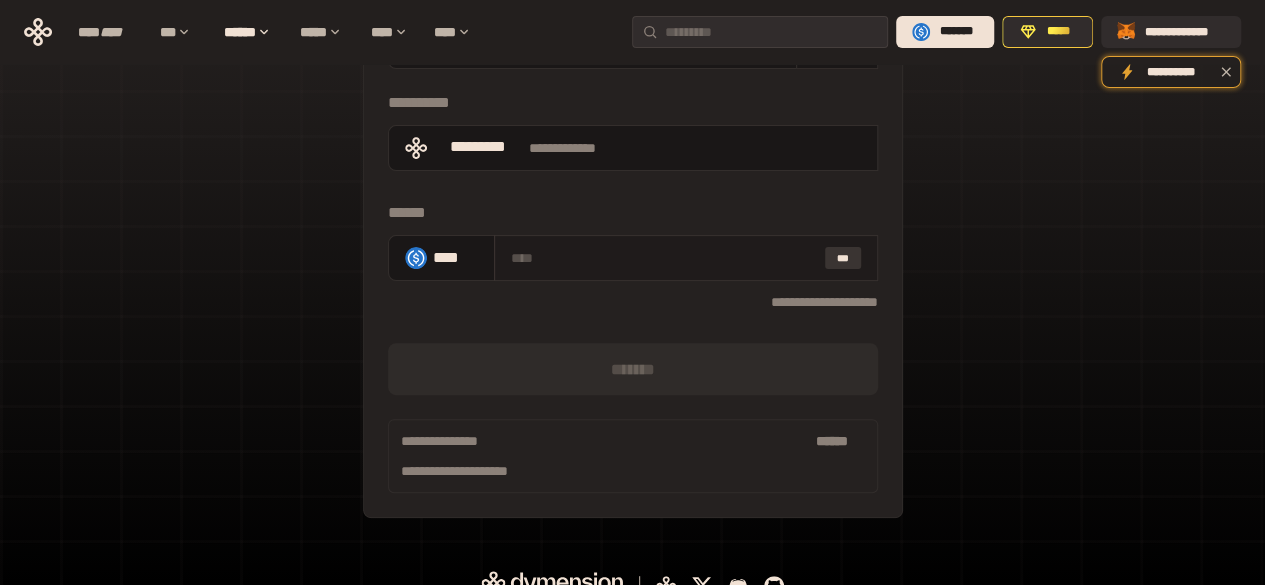 click on "***" at bounding box center [843, 258] 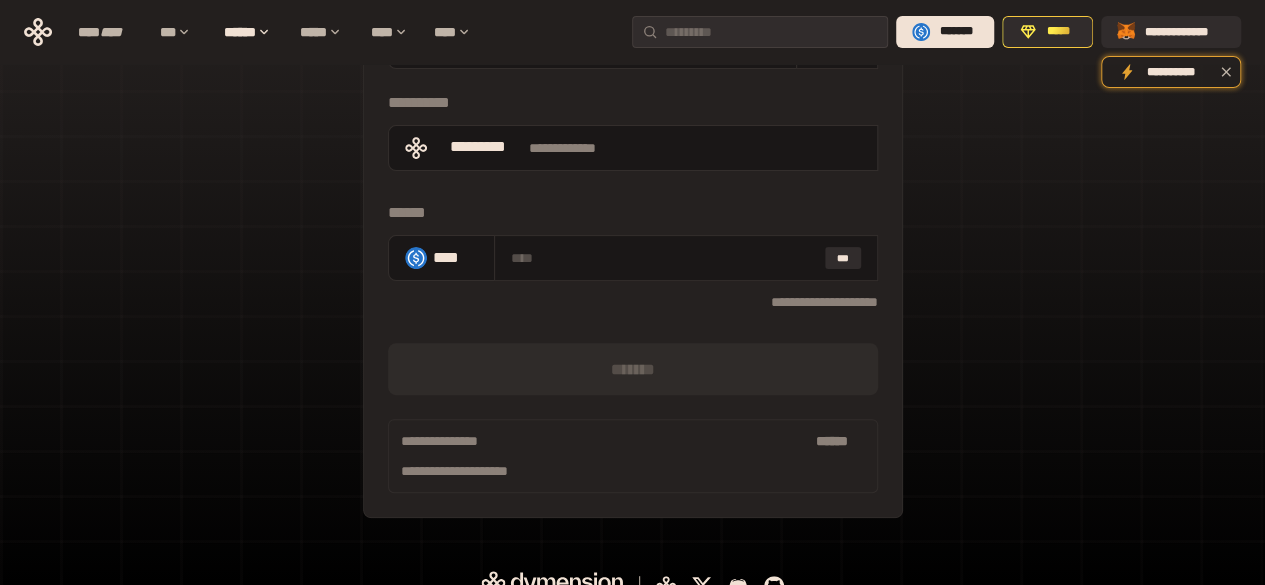 click on "**********" at bounding box center [632, 224] 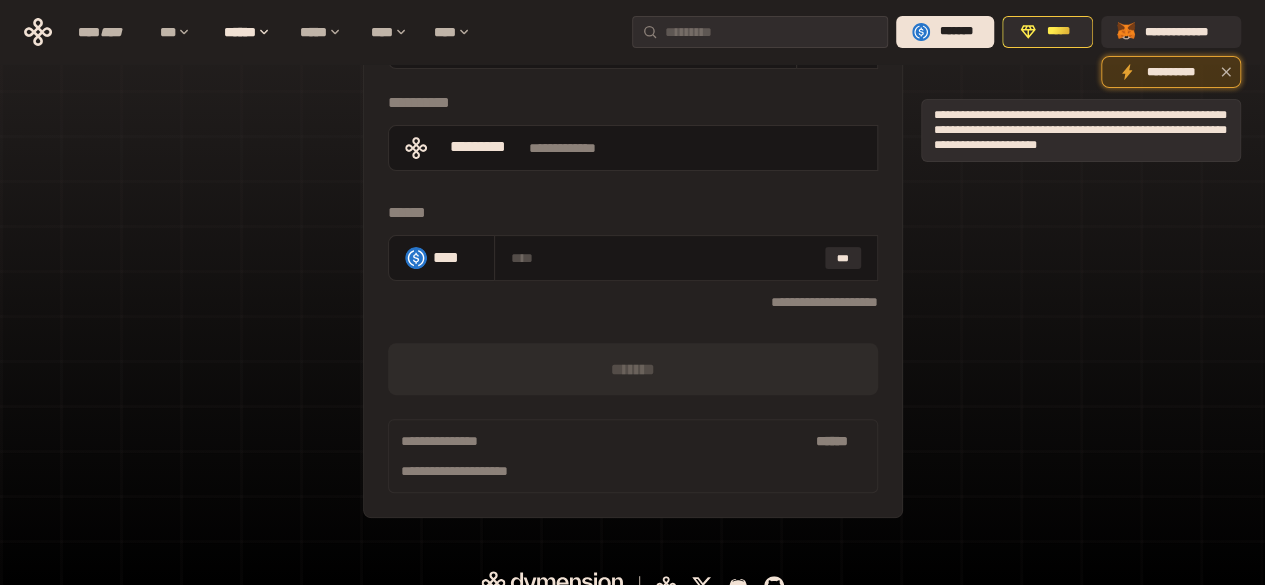 drag, startPoint x: 1210, startPoint y: 85, endPoint x: 1224, endPoint y: 72, distance: 19.104973 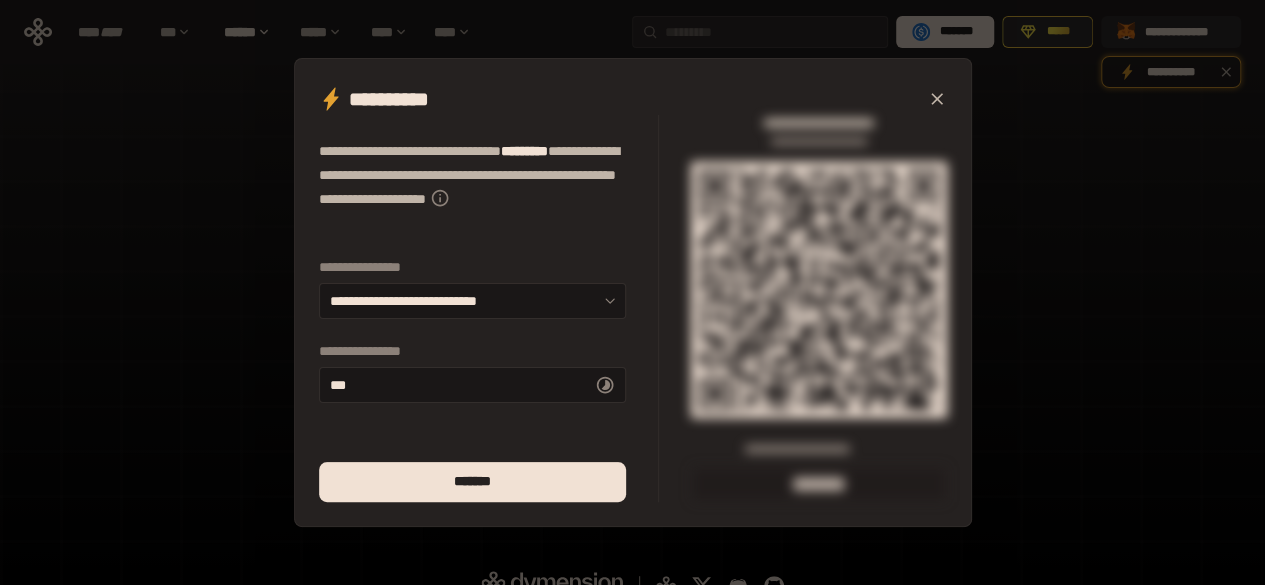 click 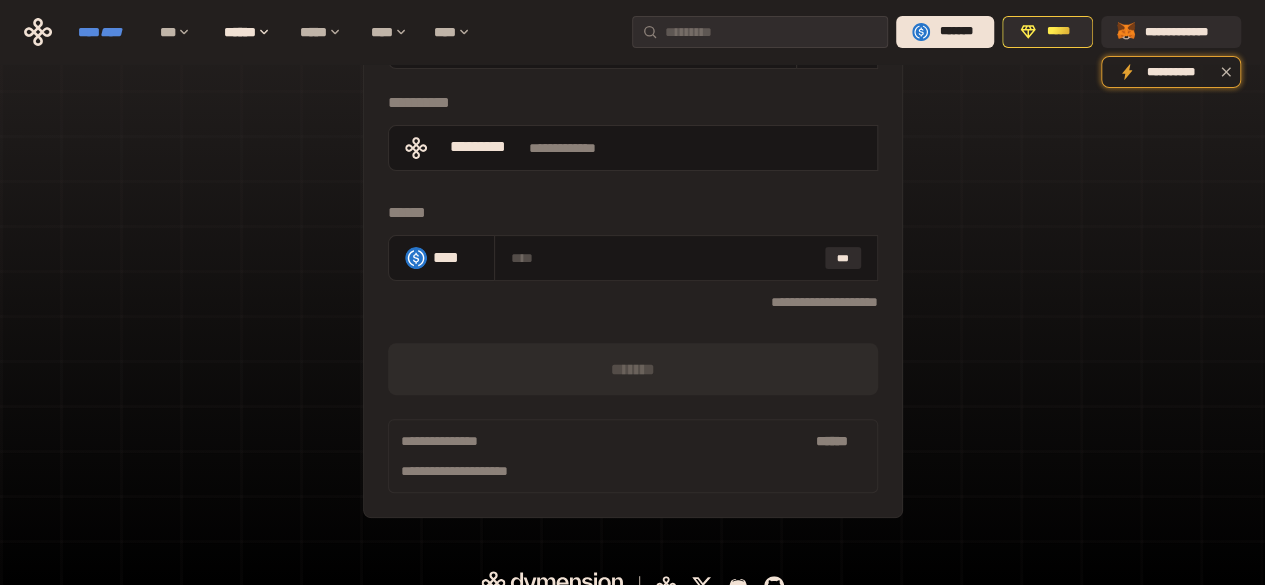 click on "****" at bounding box center (111, 32) 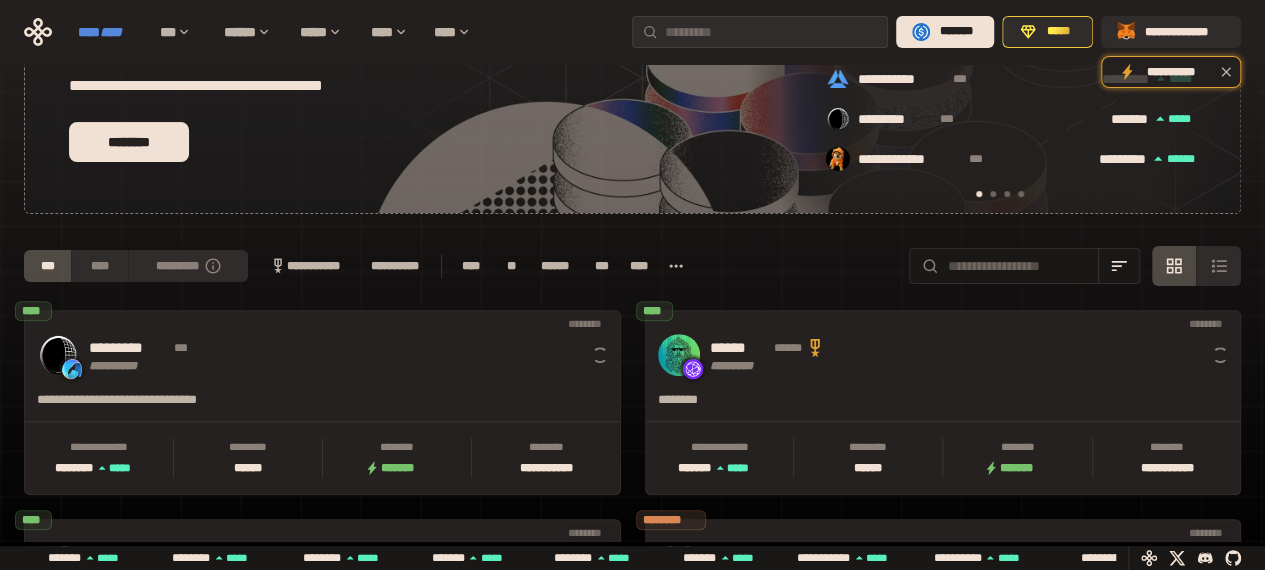 scroll, scrollTop: 0, scrollLeft: 16, axis: horizontal 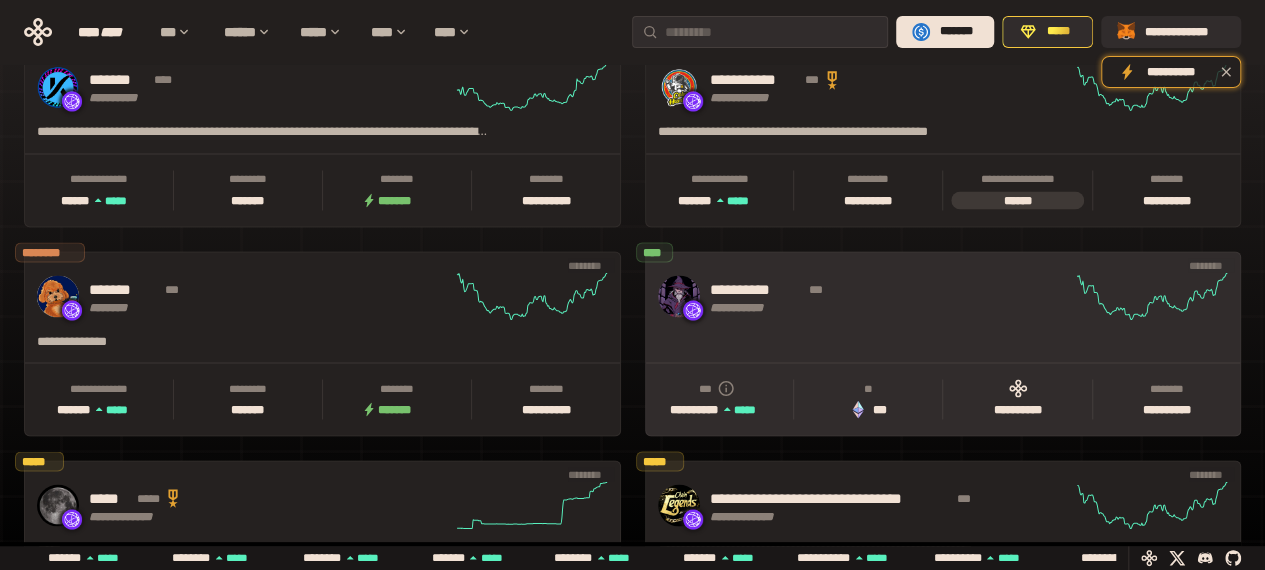 click on "**********" at bounding box center (891, 289) 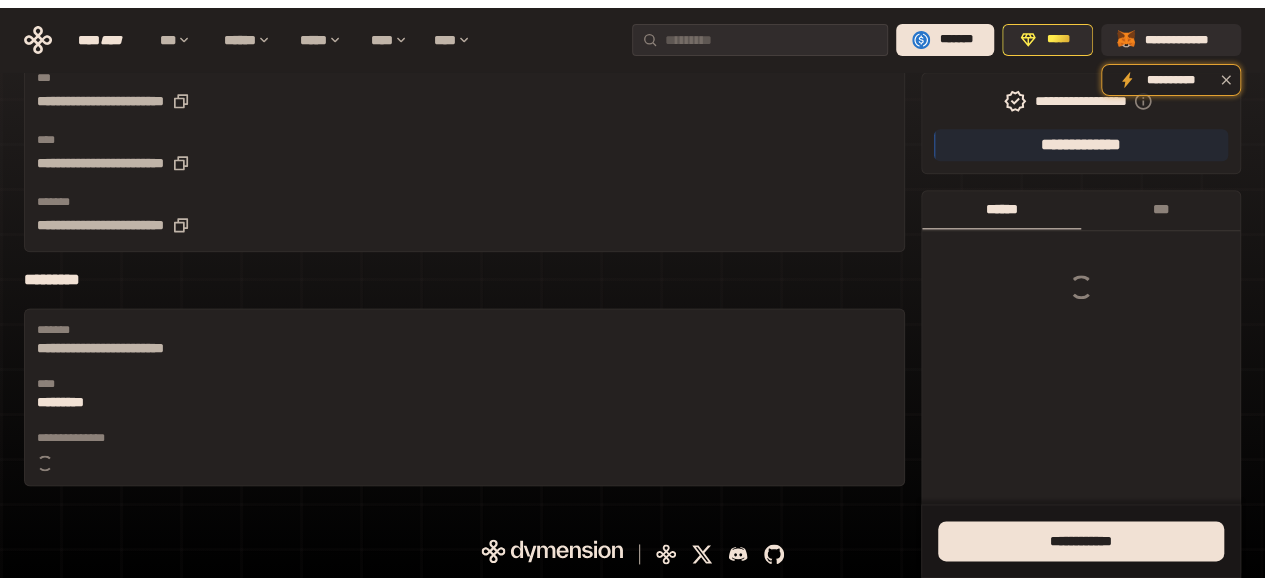 scroll, scrollTop: 0, scrollLeft: 0, axis: both 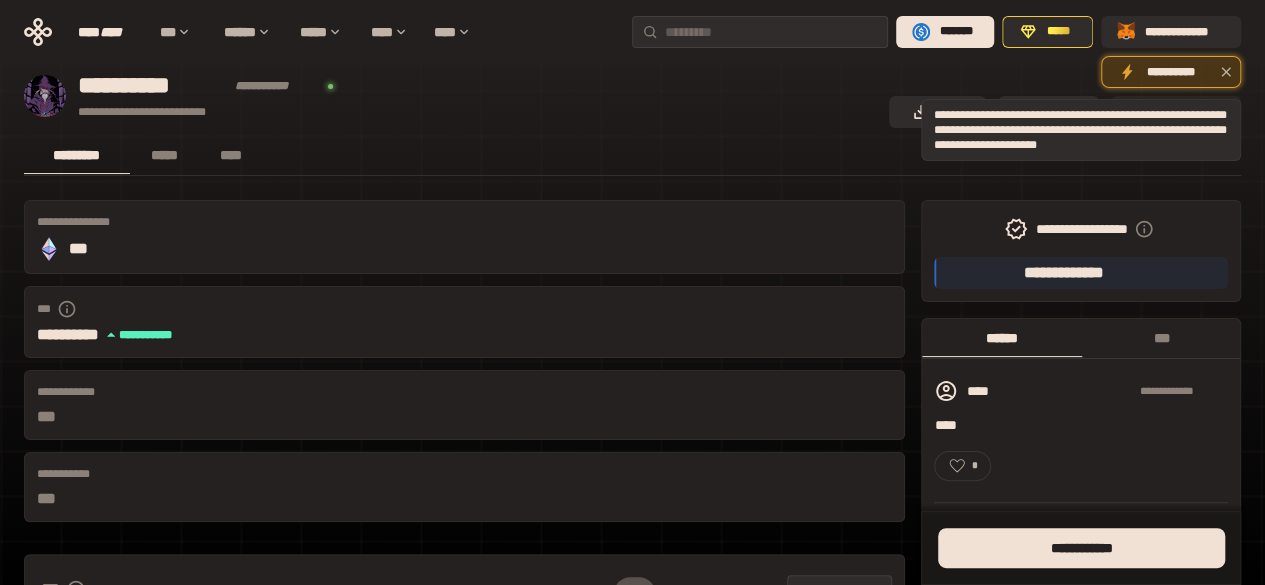 click at bounding box center [1226, 72] 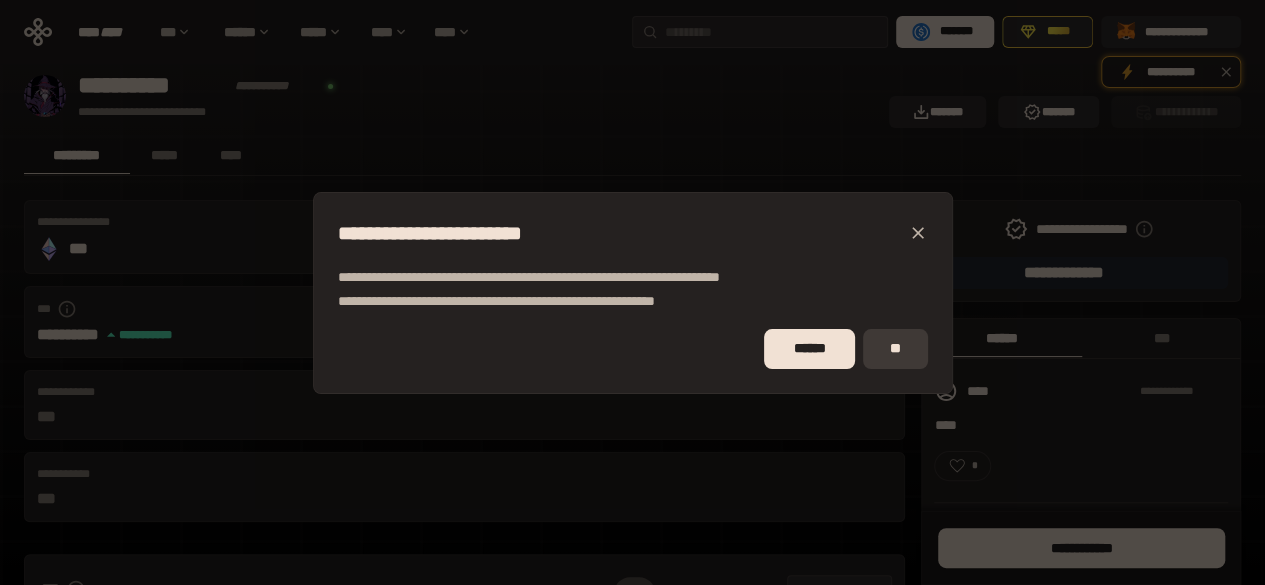 click on "**" at bounding box center (895, 349) 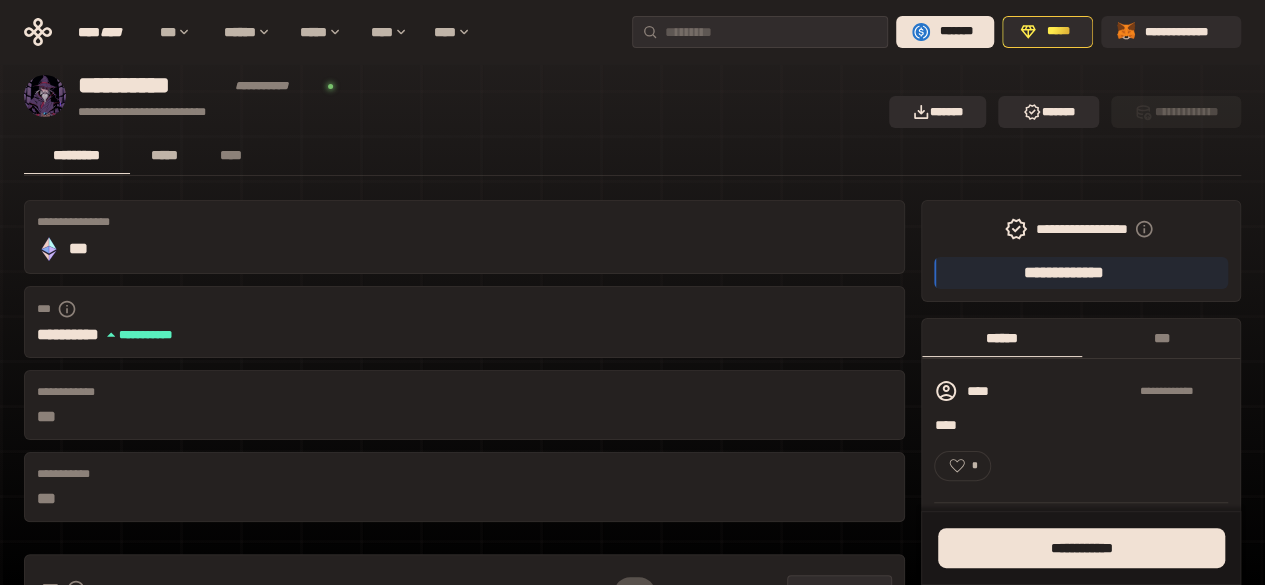 click on "*****" at bounding box center (165, 155) 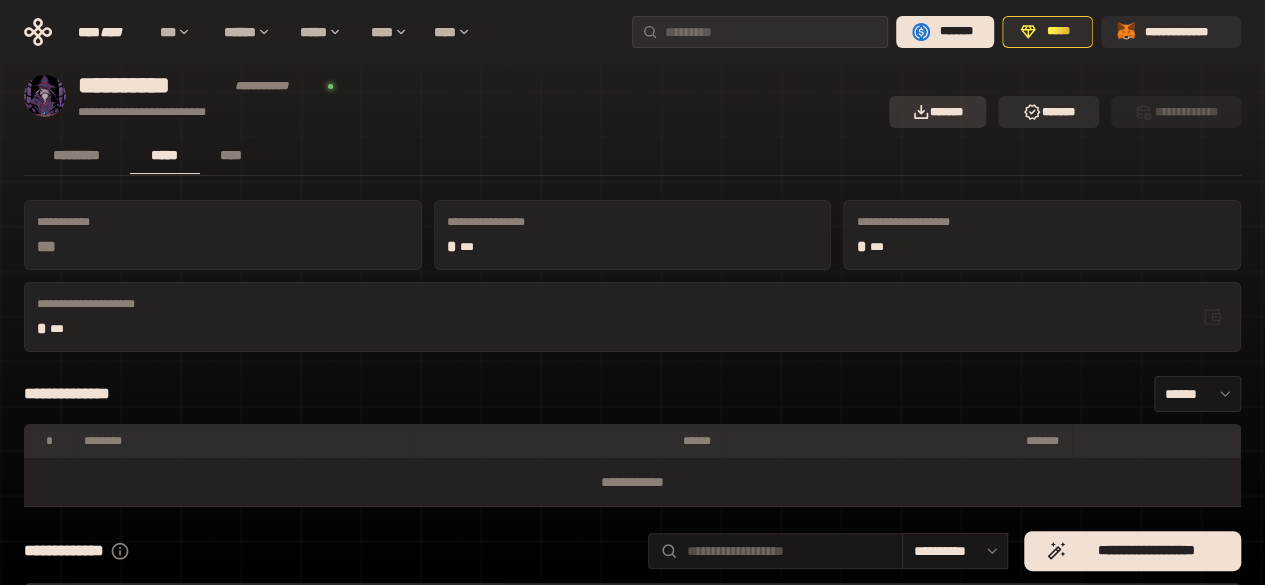 drag, startPoint x: 1069, startPoint y: 119, endPoint x: 970, endPoint y: 124, distance: 99.12618 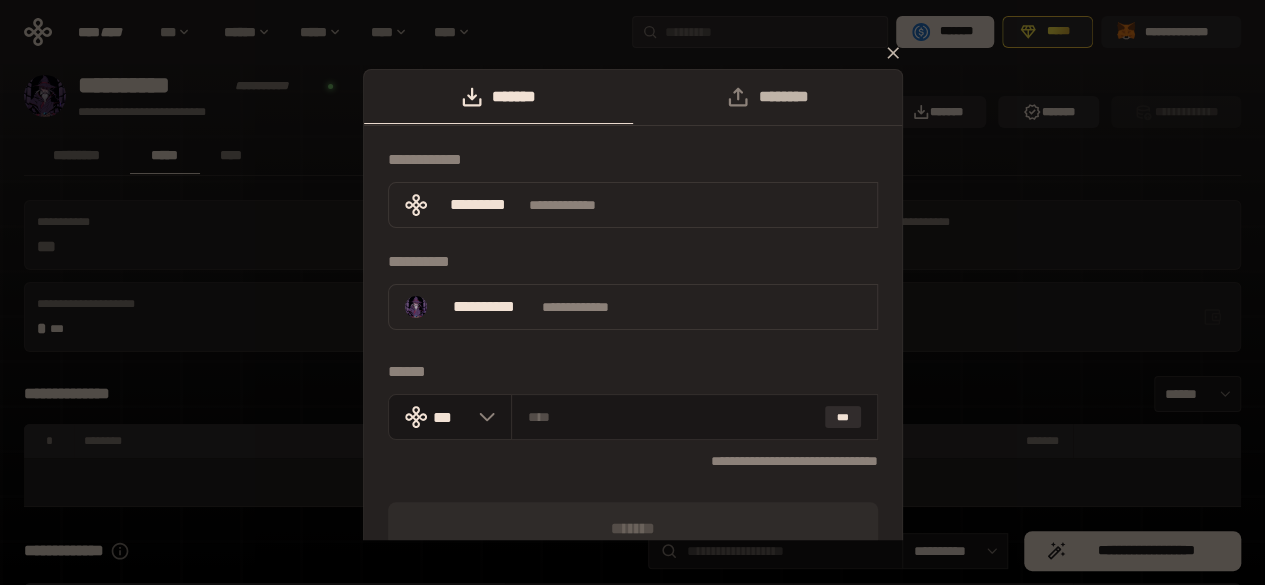 click on "********" at bounding box center (767, 97) 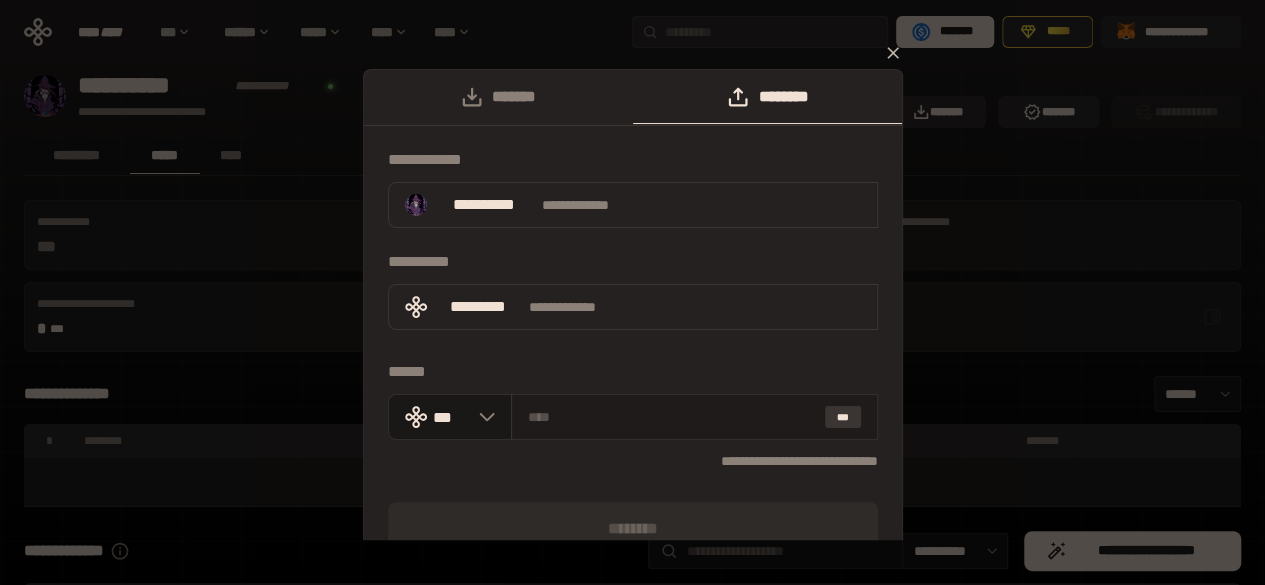 click on "***" at bounding box center [843, 417] 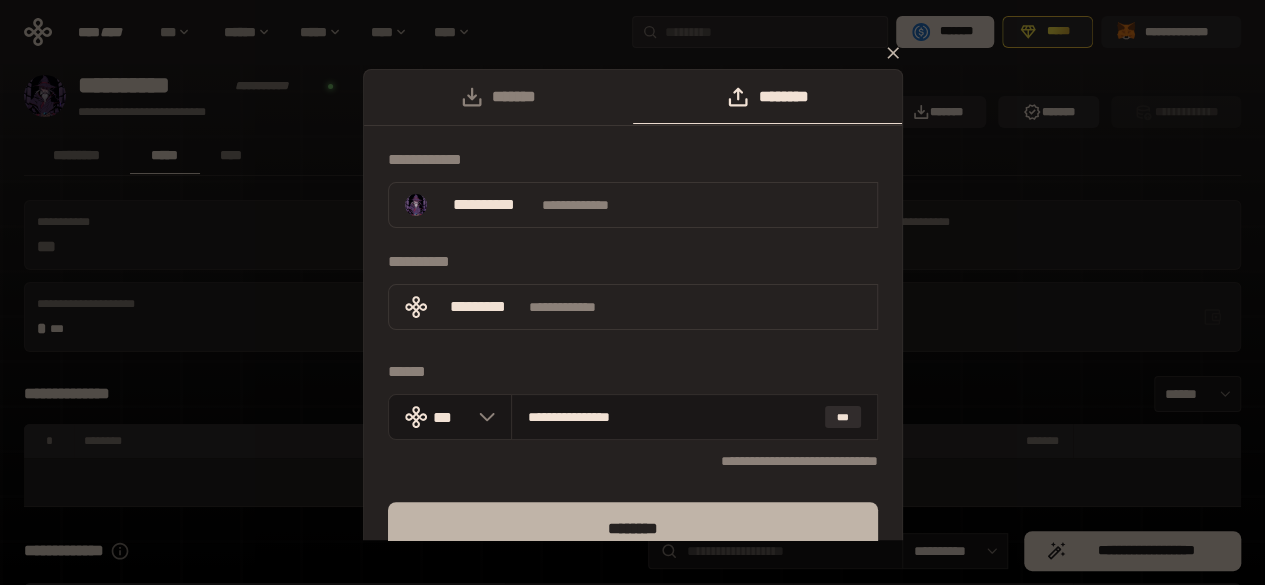 scroll, scrollTop: 100, scrollLeft: 0, axis: vertical 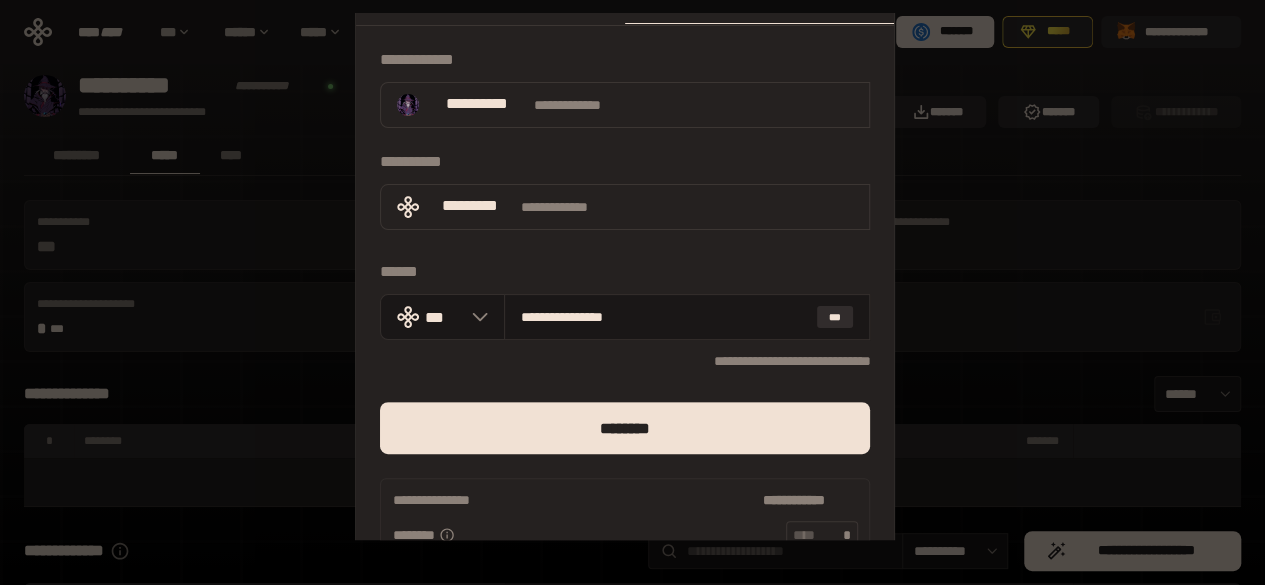 click at bounding box center [625, 466] 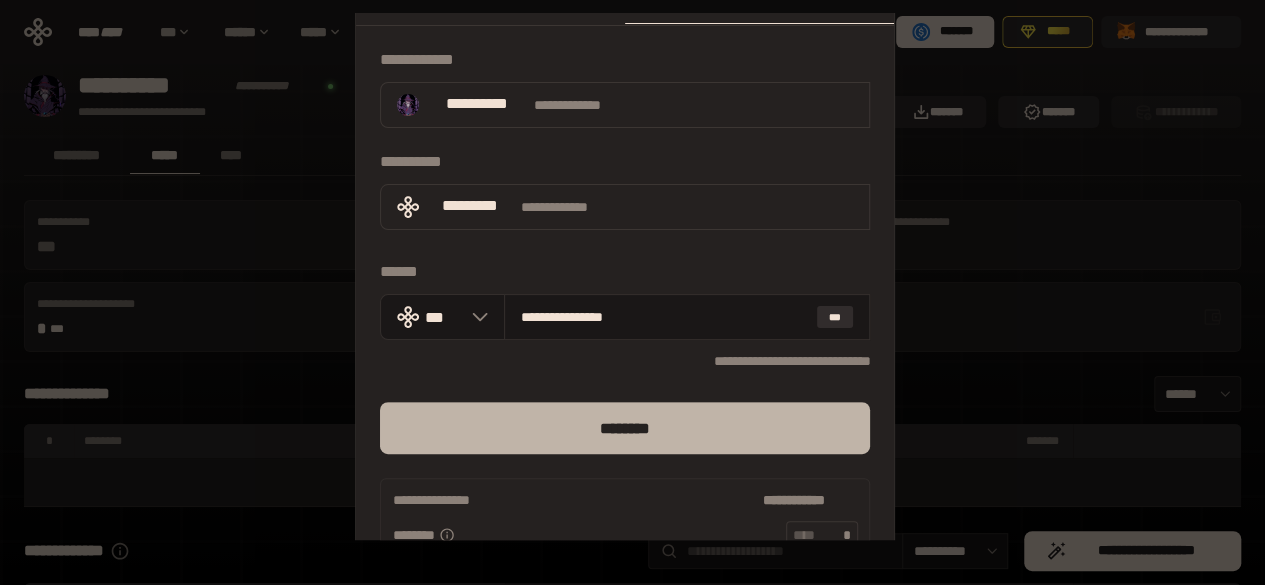 click on "********" at bounding box center [625, 428] 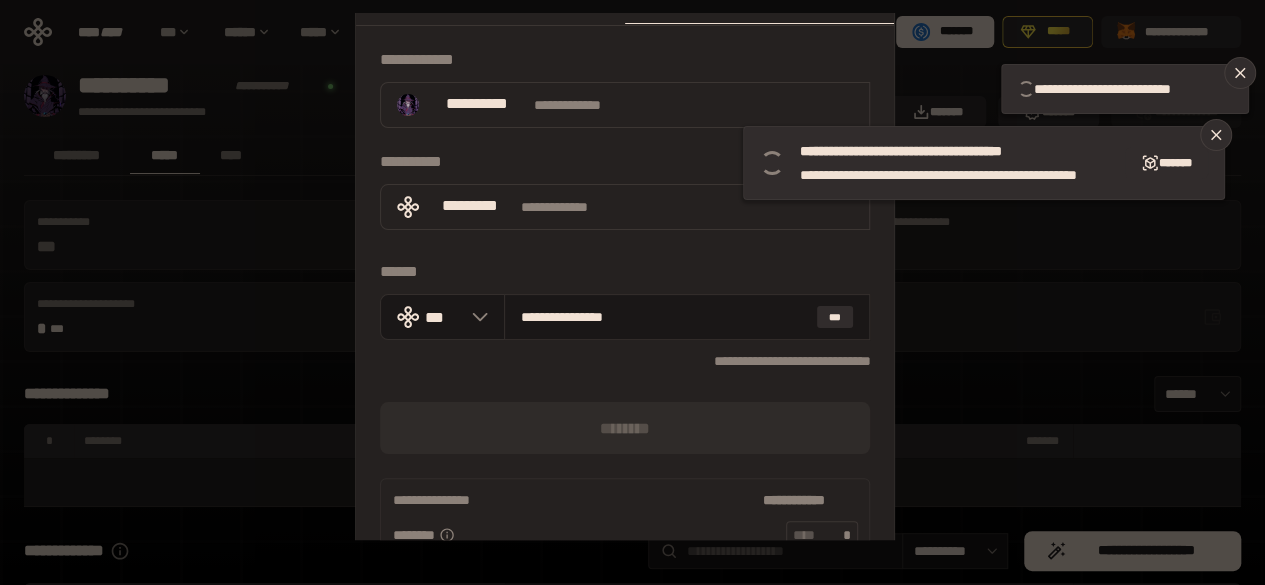 type 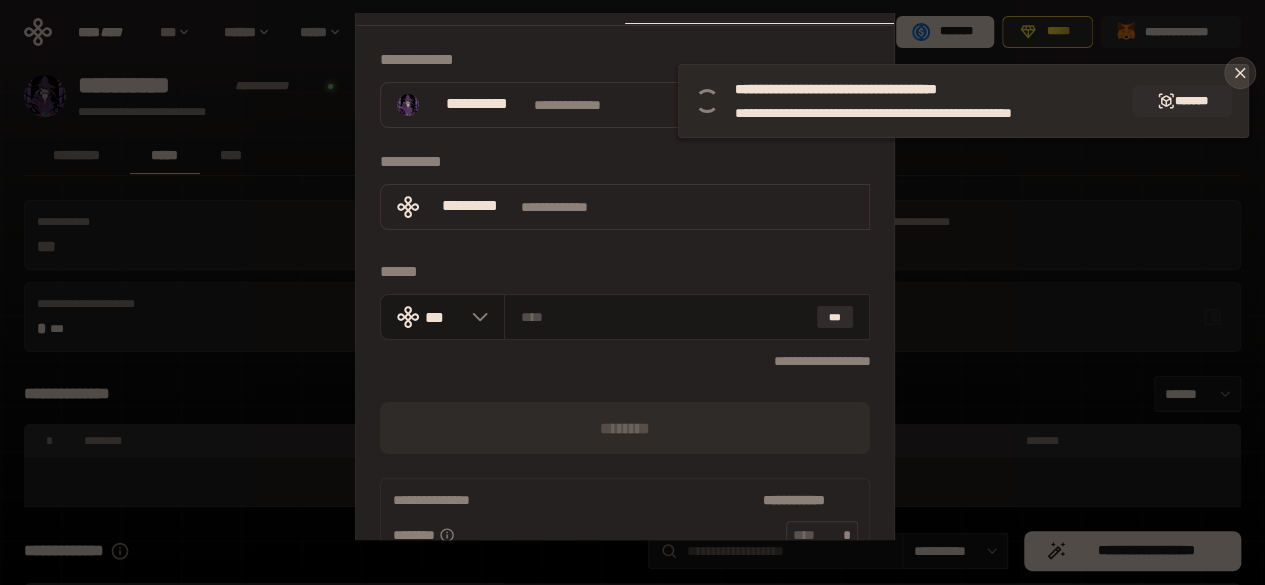 click 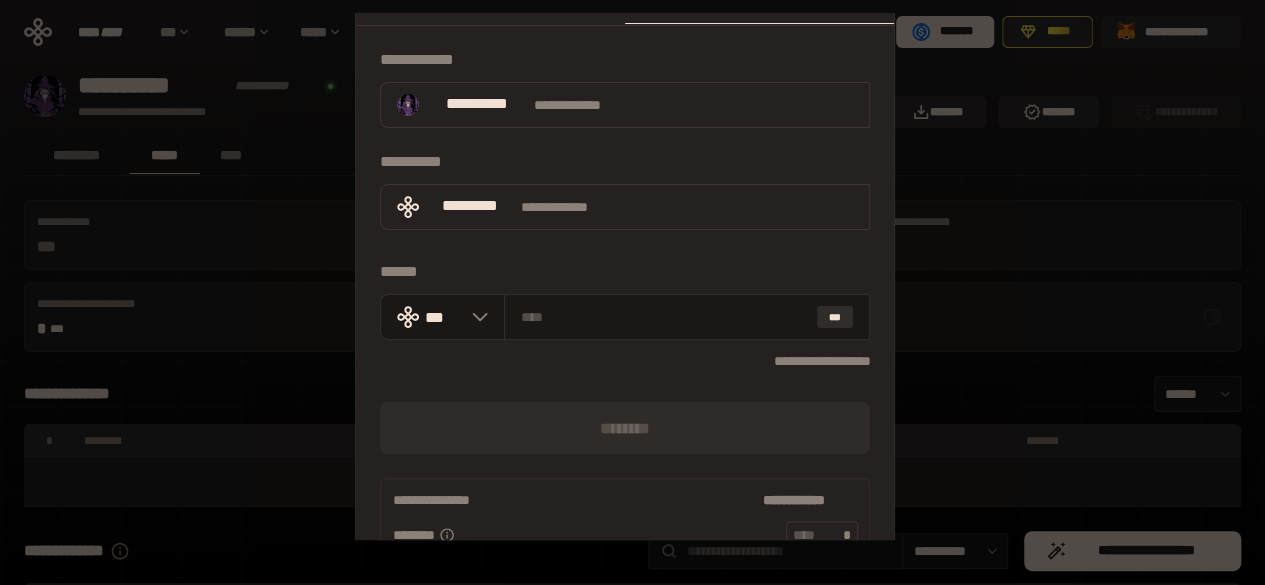 drag, startPoint x: 1034, startPoint y: 283, endPoint x: 1093, endPoint y: 231, distance: 78.64477 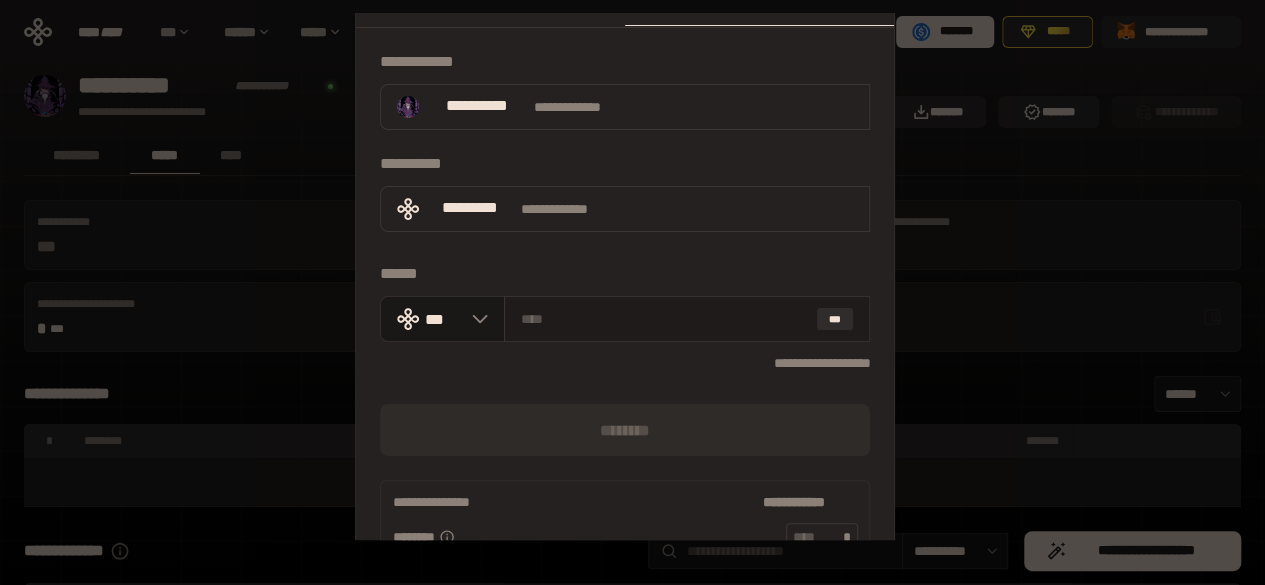 scroll, scrollTop: 0, scrollLeft: 0, axis: both 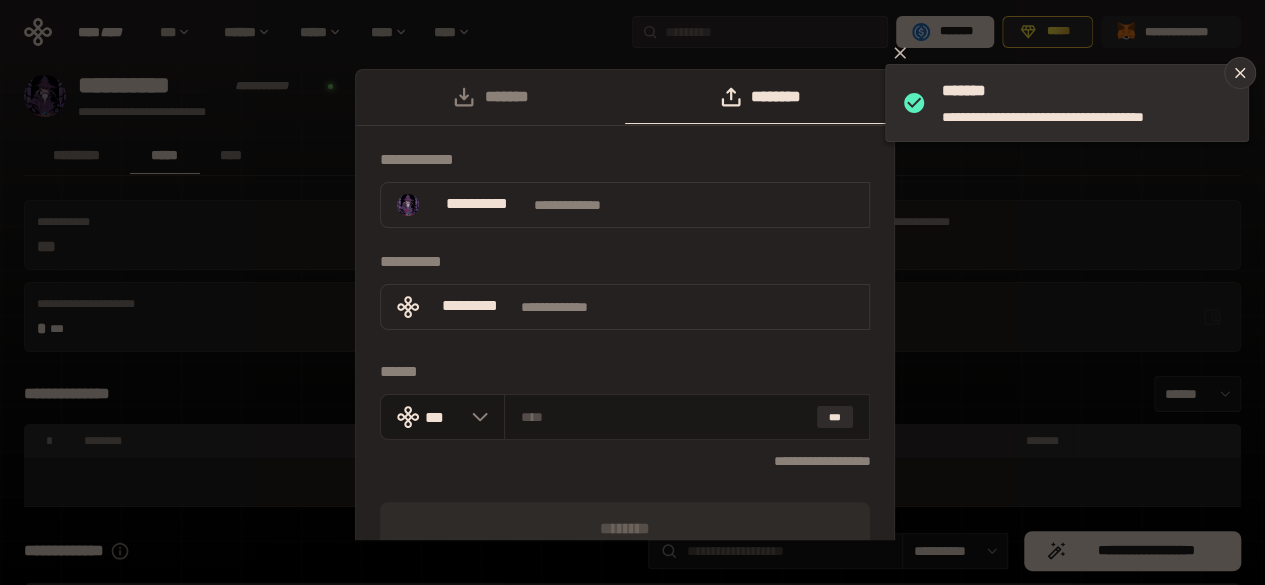 click 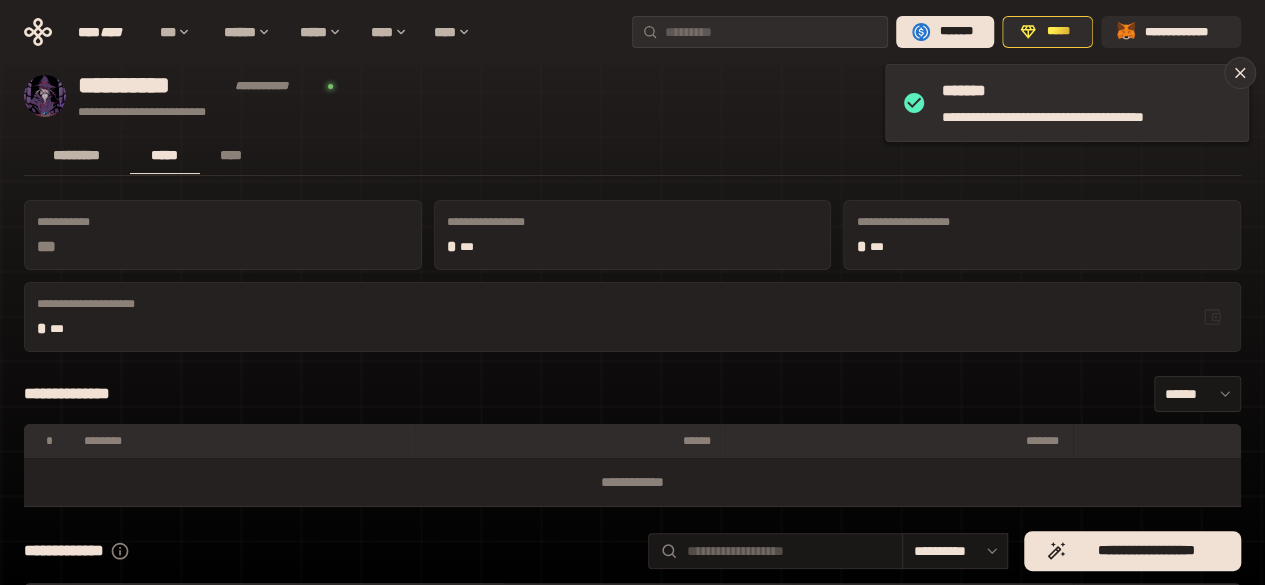 click on "*********" at bounding box center [77, 155] 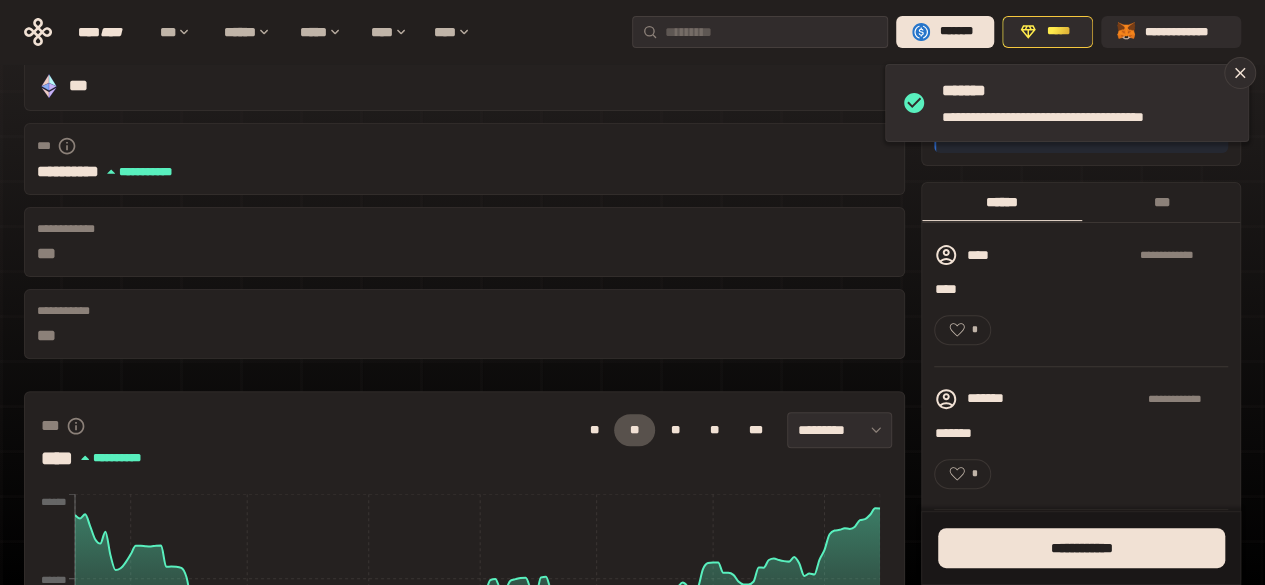 scroll, scrollTop: 100, scrollLeft: 0, axis: vertical 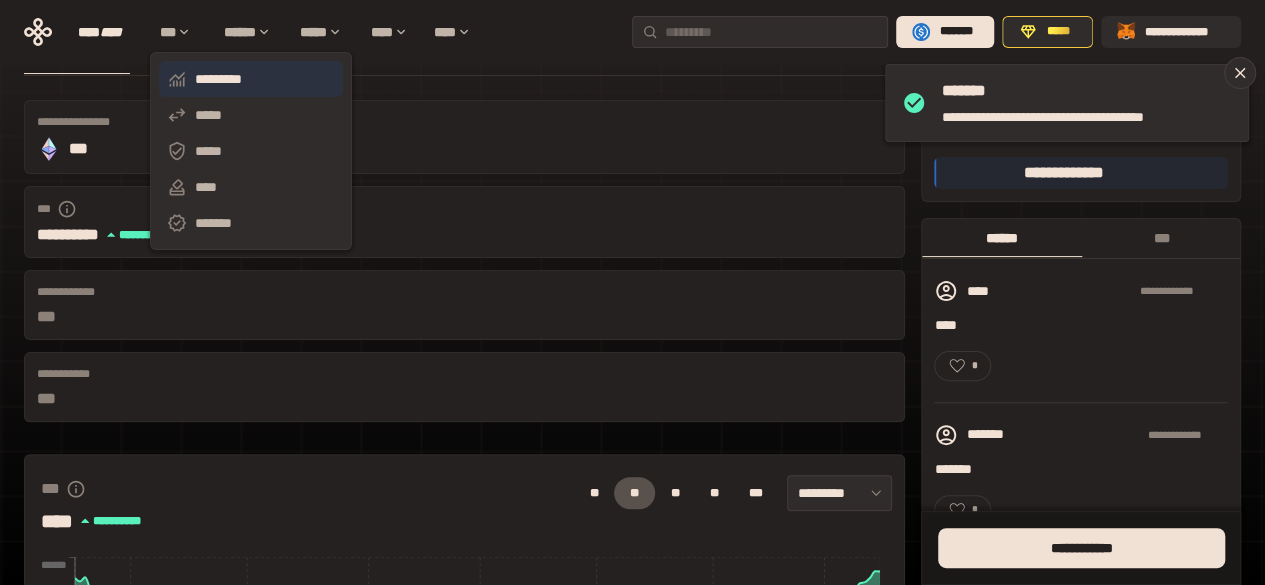 click on "*********" at bounding box center [251, 79] 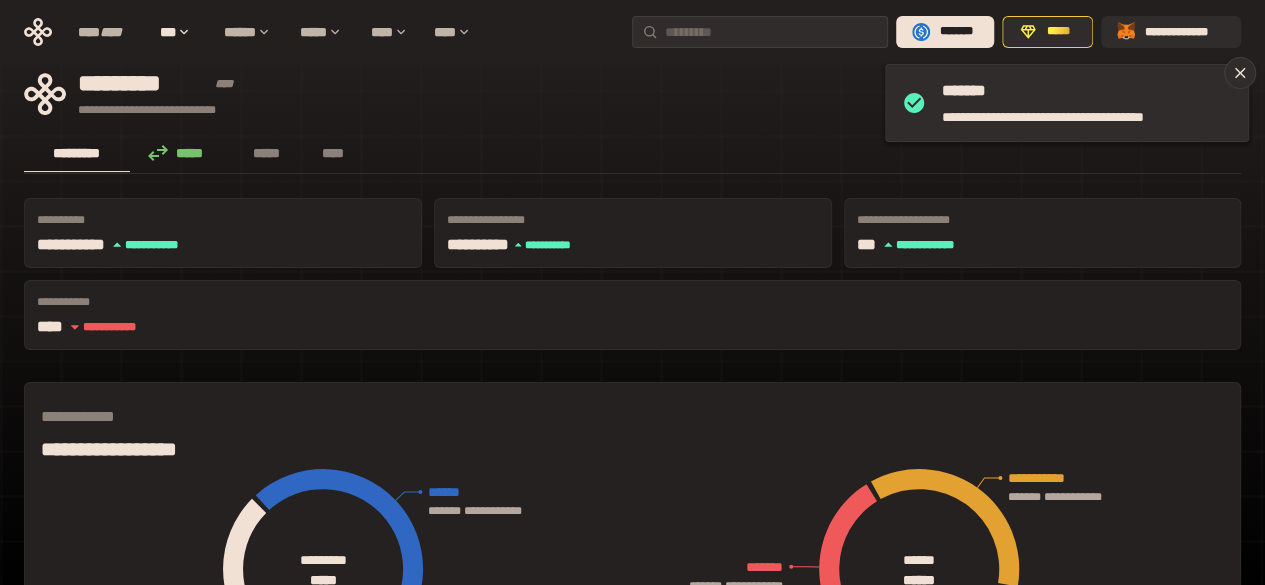 scroll, scrollTop: 0, scrollLeft: 0, axis: both 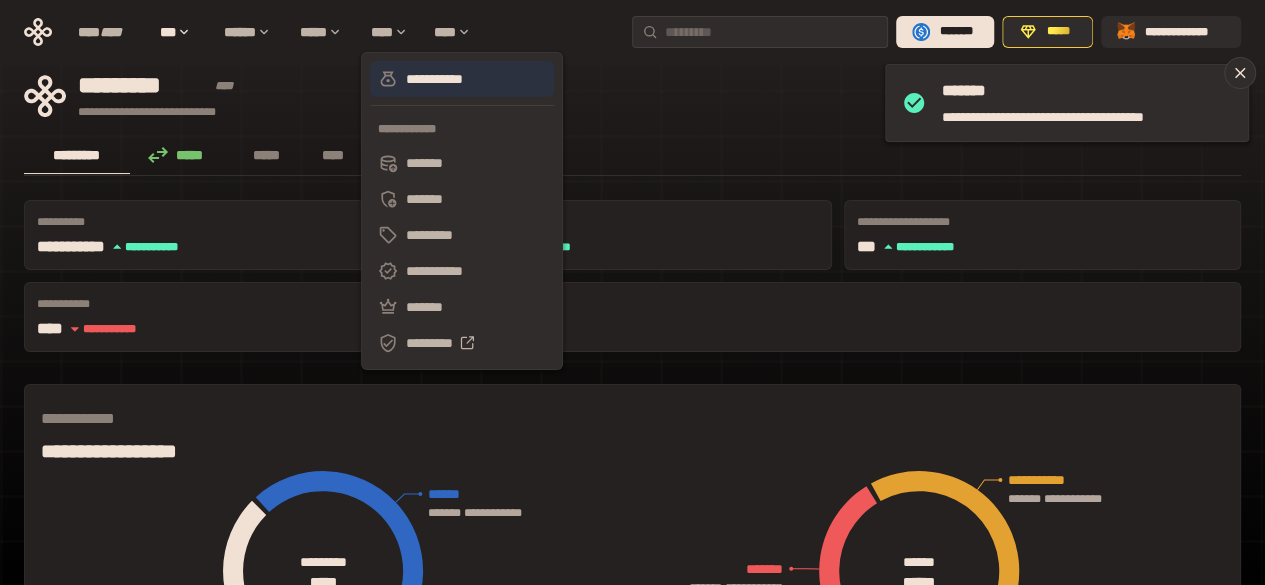 click on "**********" at bounding box center (462, 79) 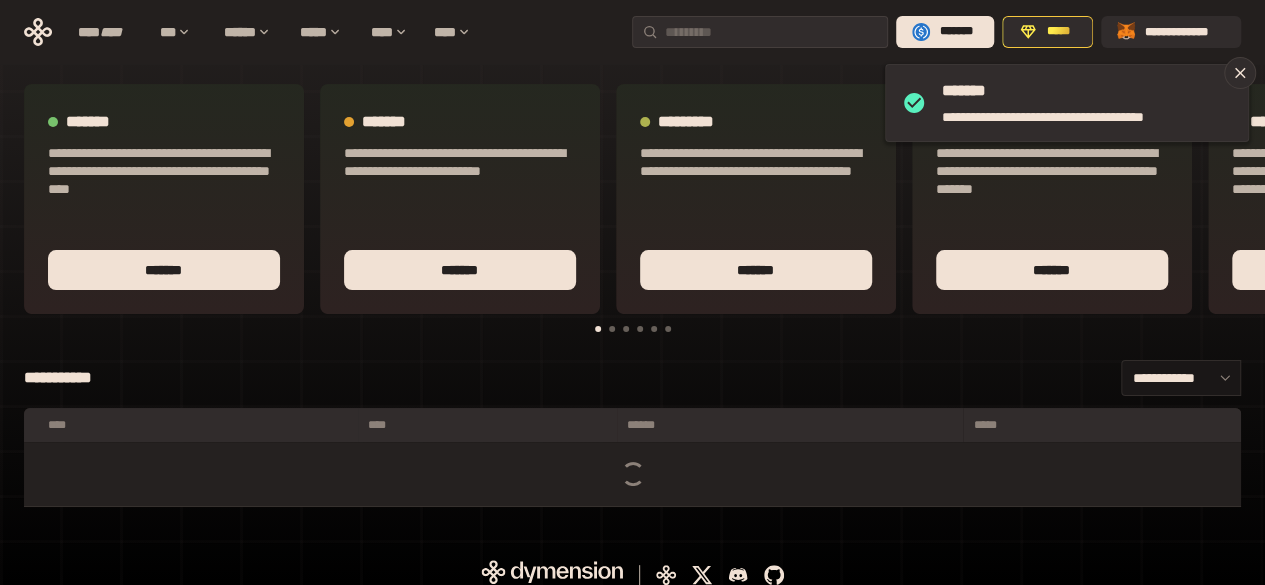 scroll, scrollTop: 0, scrollLeft: 0, axis: both 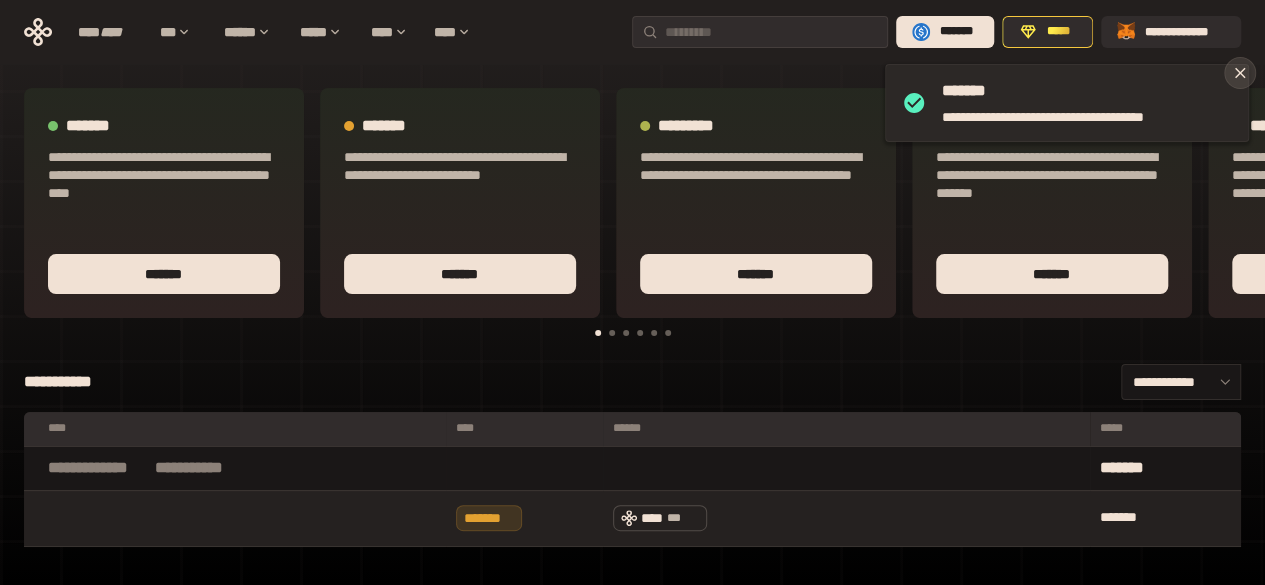 click at bounding box center [1240, 73] 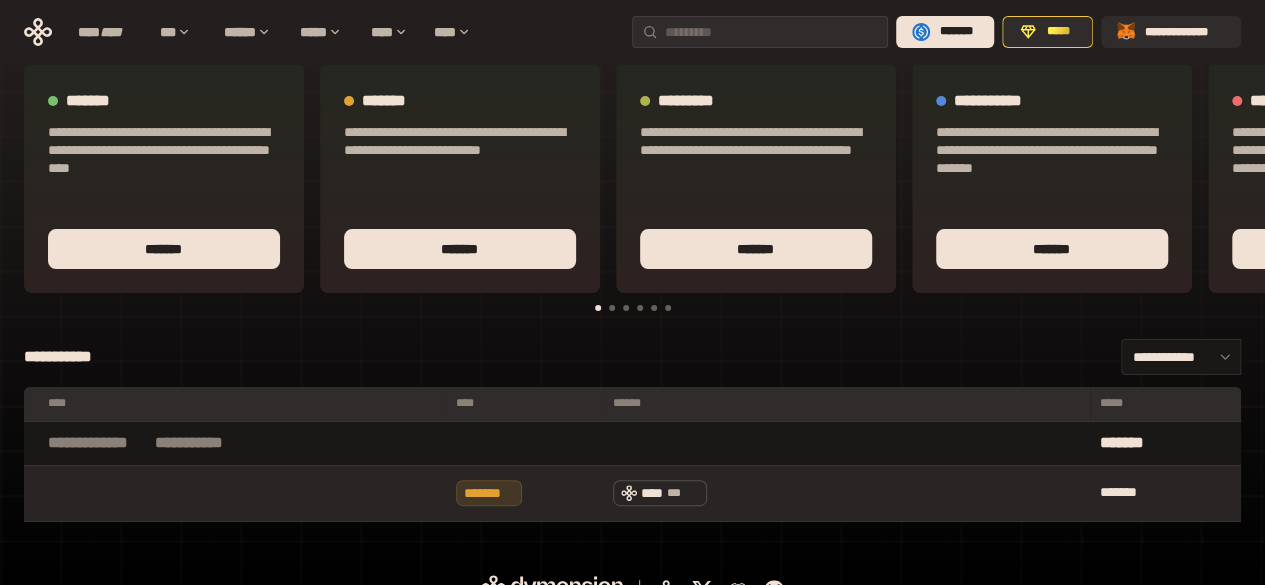 scroll, scrollTop: 0, scrollLeft: 0, axis: both 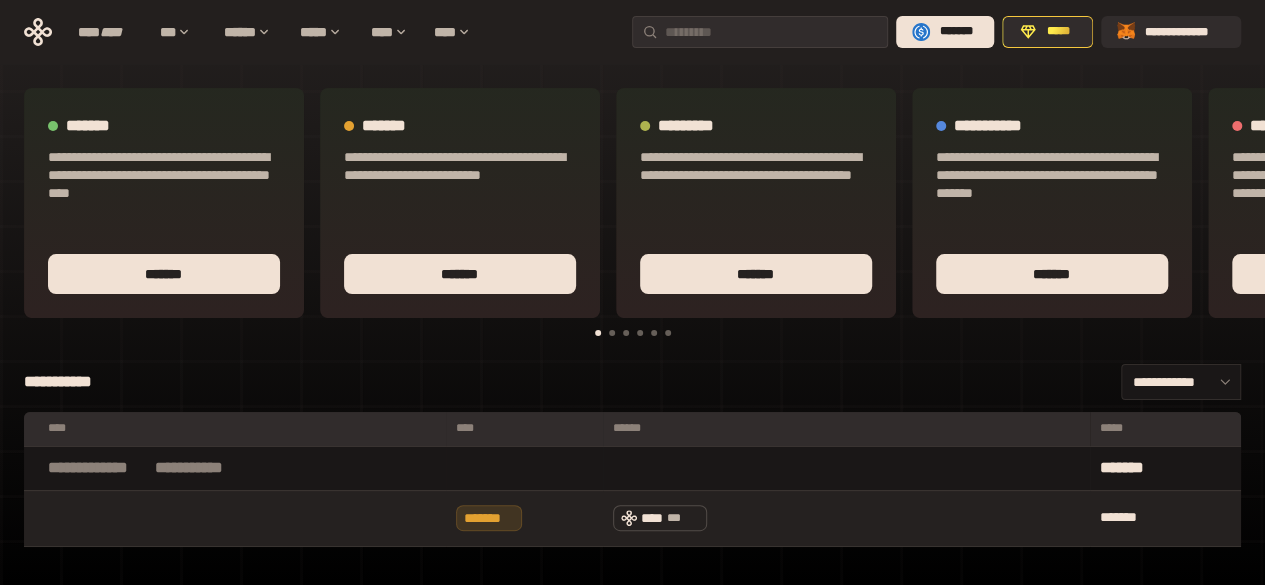 click 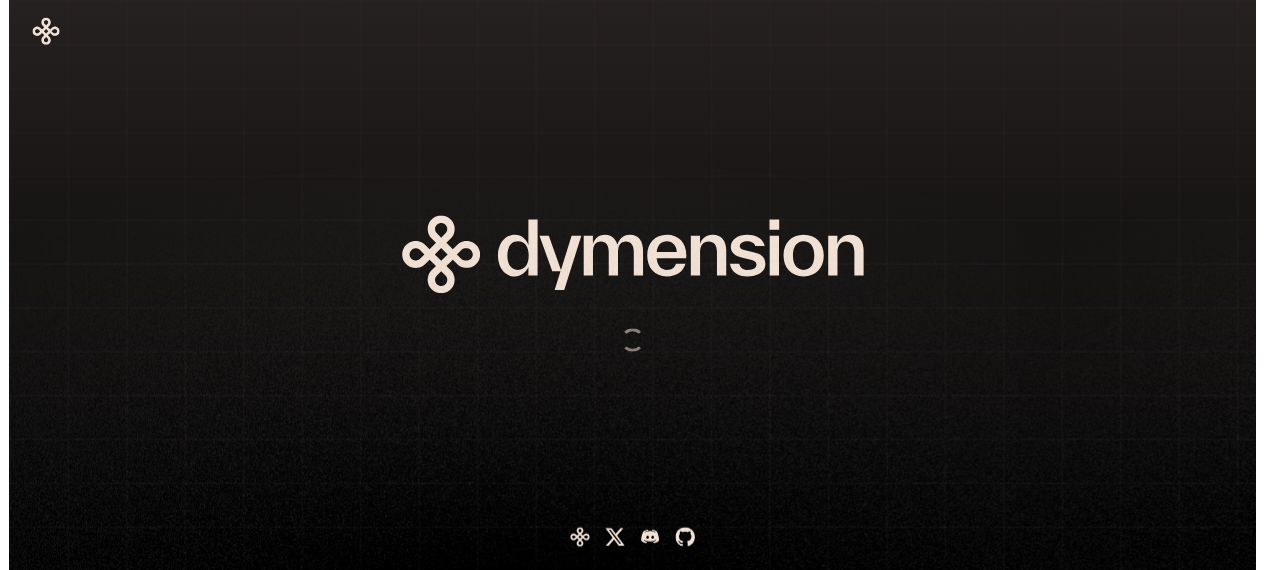 scroll, scrollTop: 0, scrollLeft: 0, axis: both 